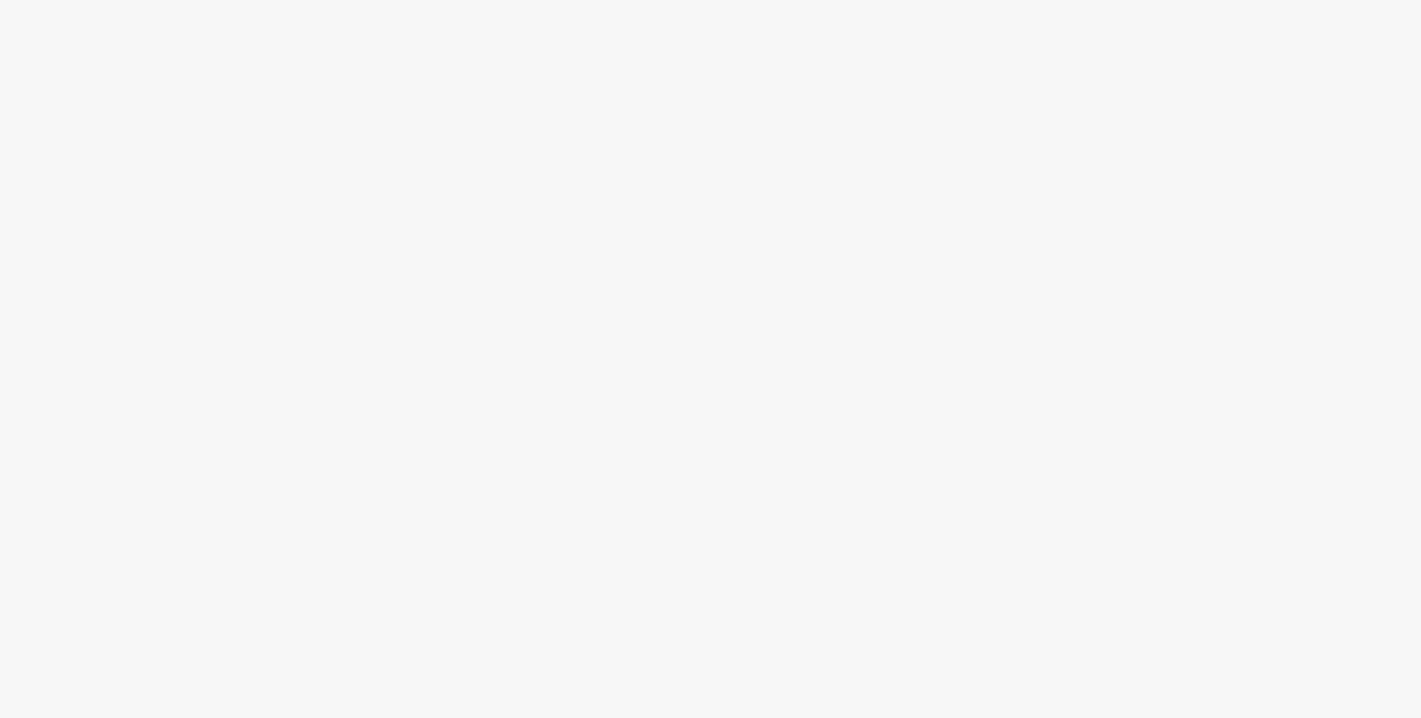 scroll, scrollTop: 0, scrollLeft: 0, axis: both 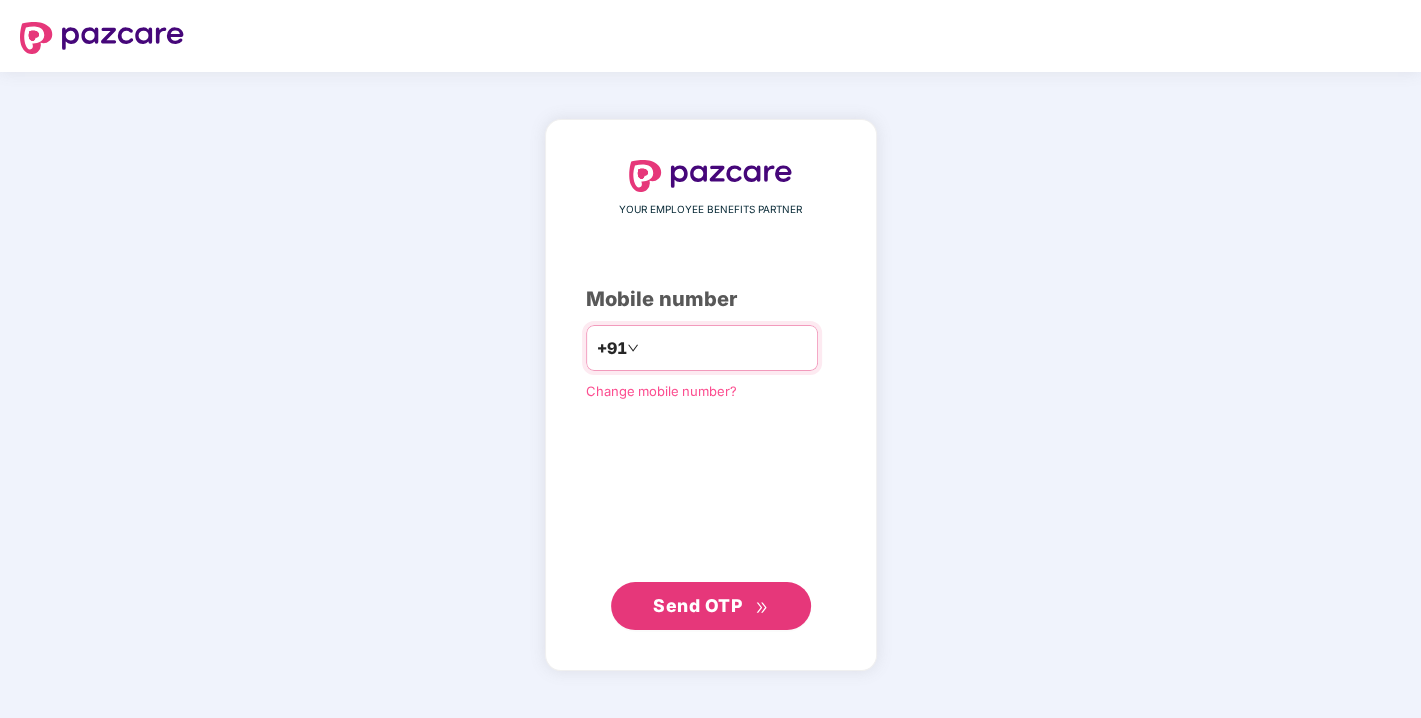 drag, startPoint x: 668, startPoint y: 368, endPoint x: 665, endPoint y: 350, distance: 18.248287 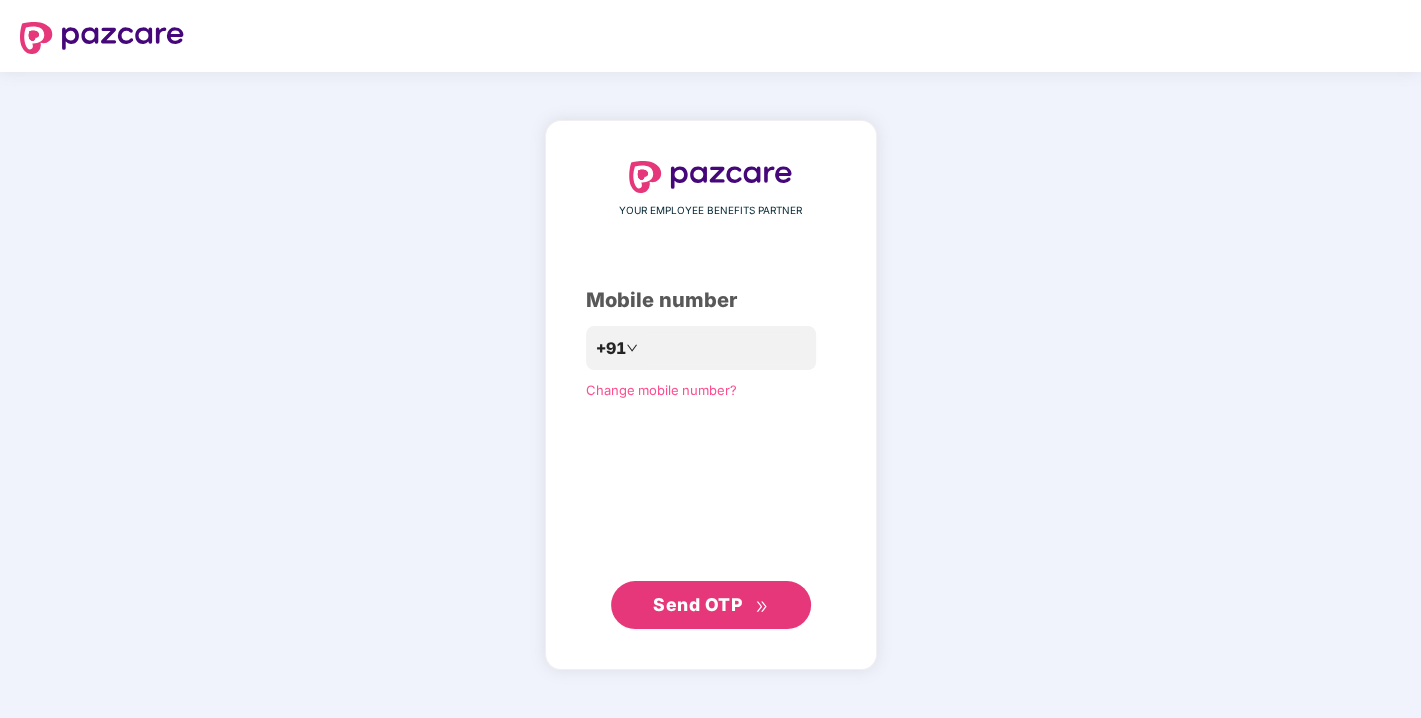 click on "YOUR EMPLOYEE BENEFITS PARTNER Mobile number +91 Change mobile number? Send OTP" at bounding box center (711, 395) 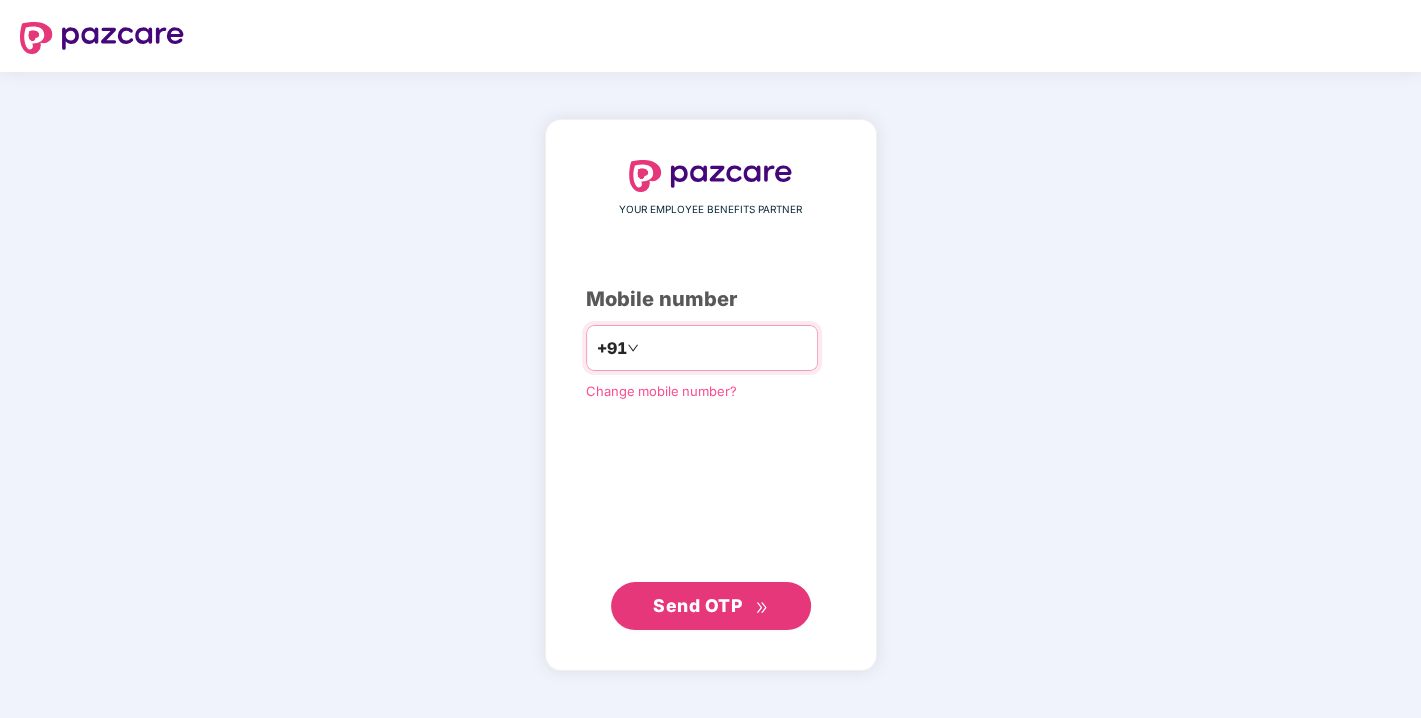 click at bounding box center (725, 348) 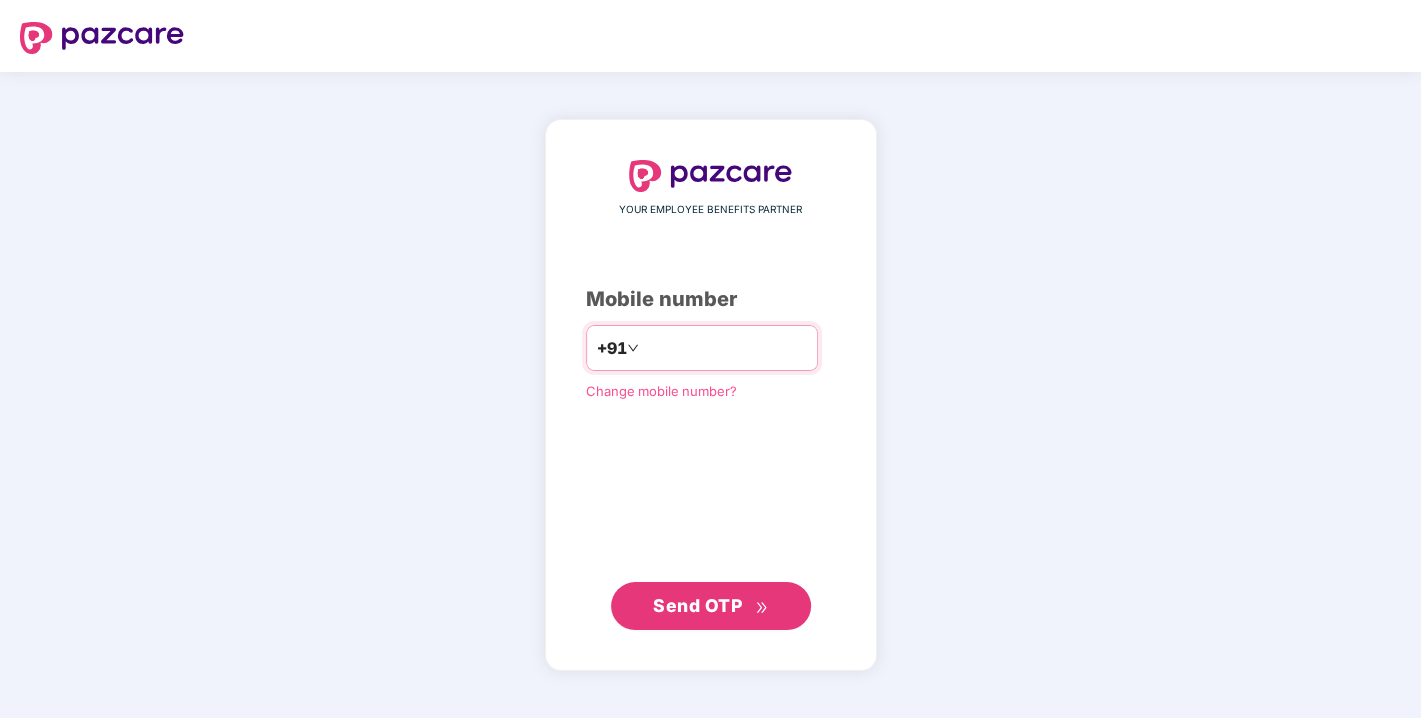 type on "**********" 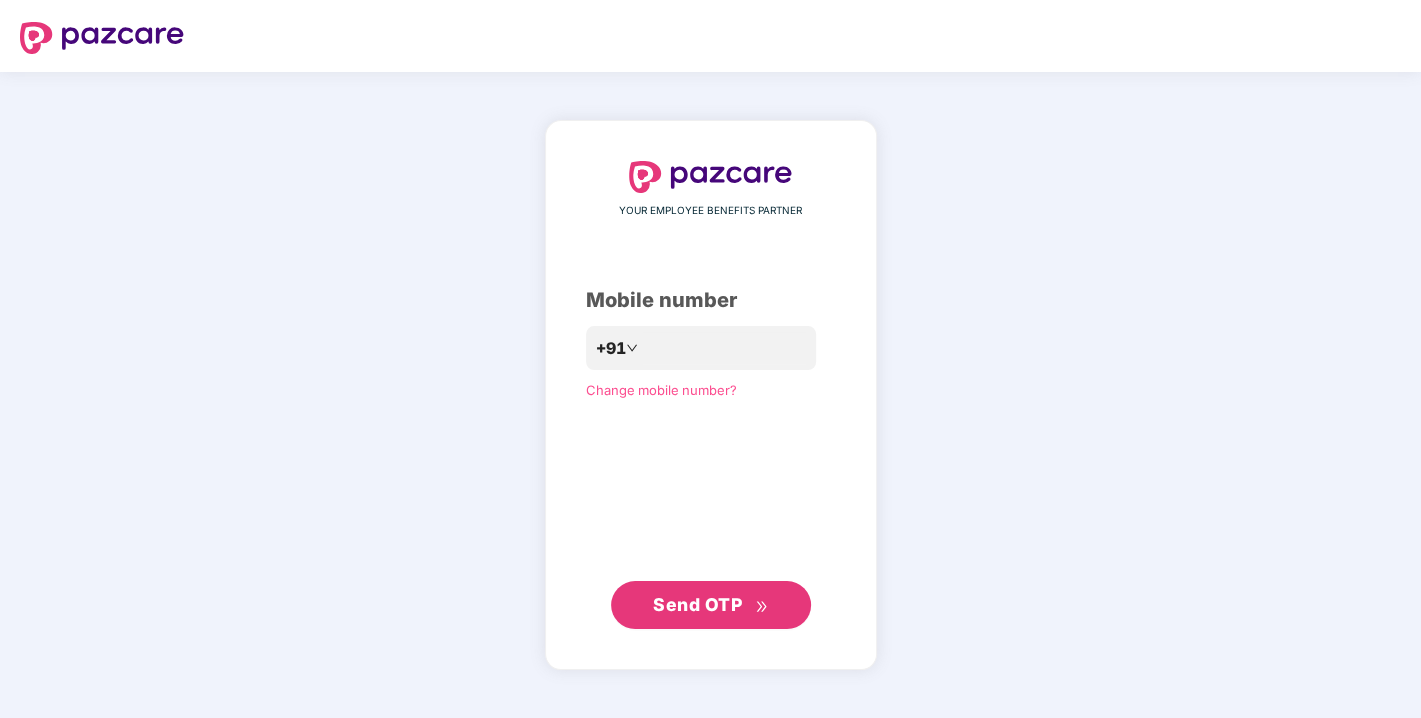 click on "Send OTP" at bounding box center [710, 605] 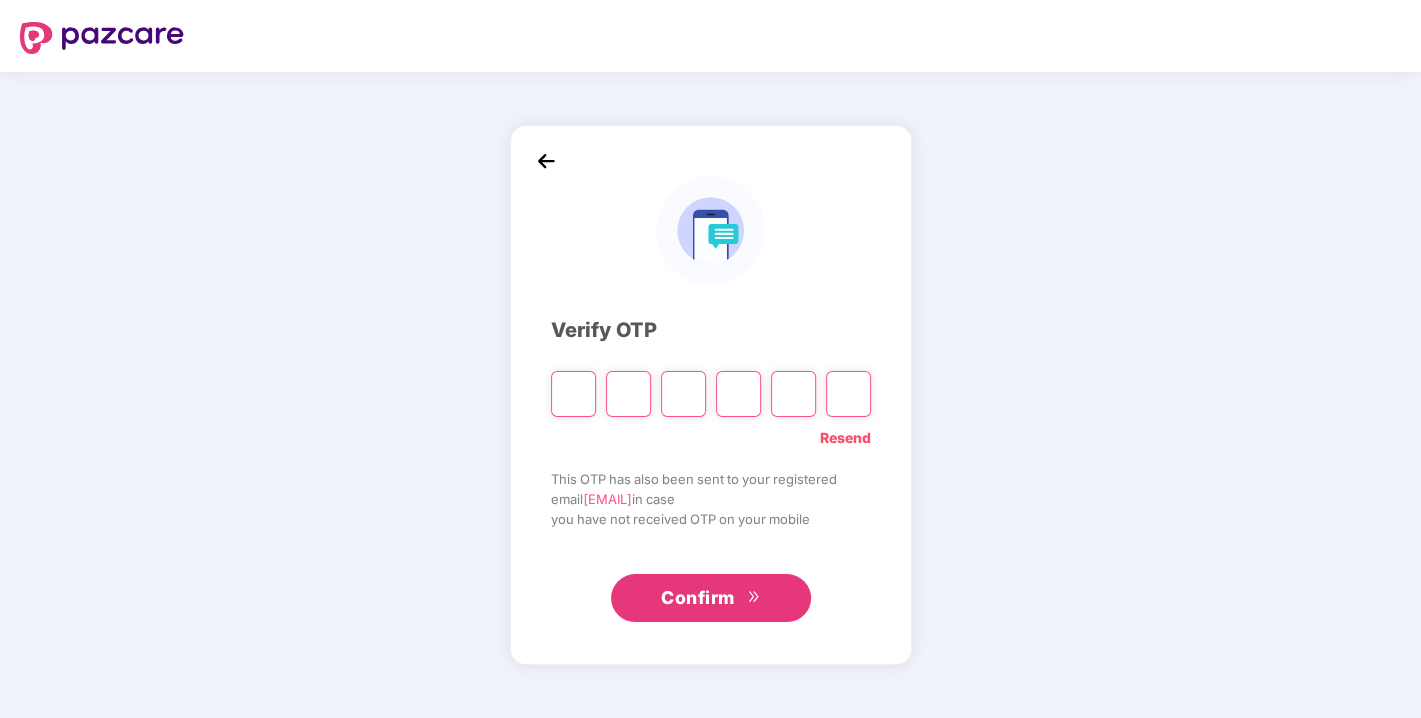 type on "*" 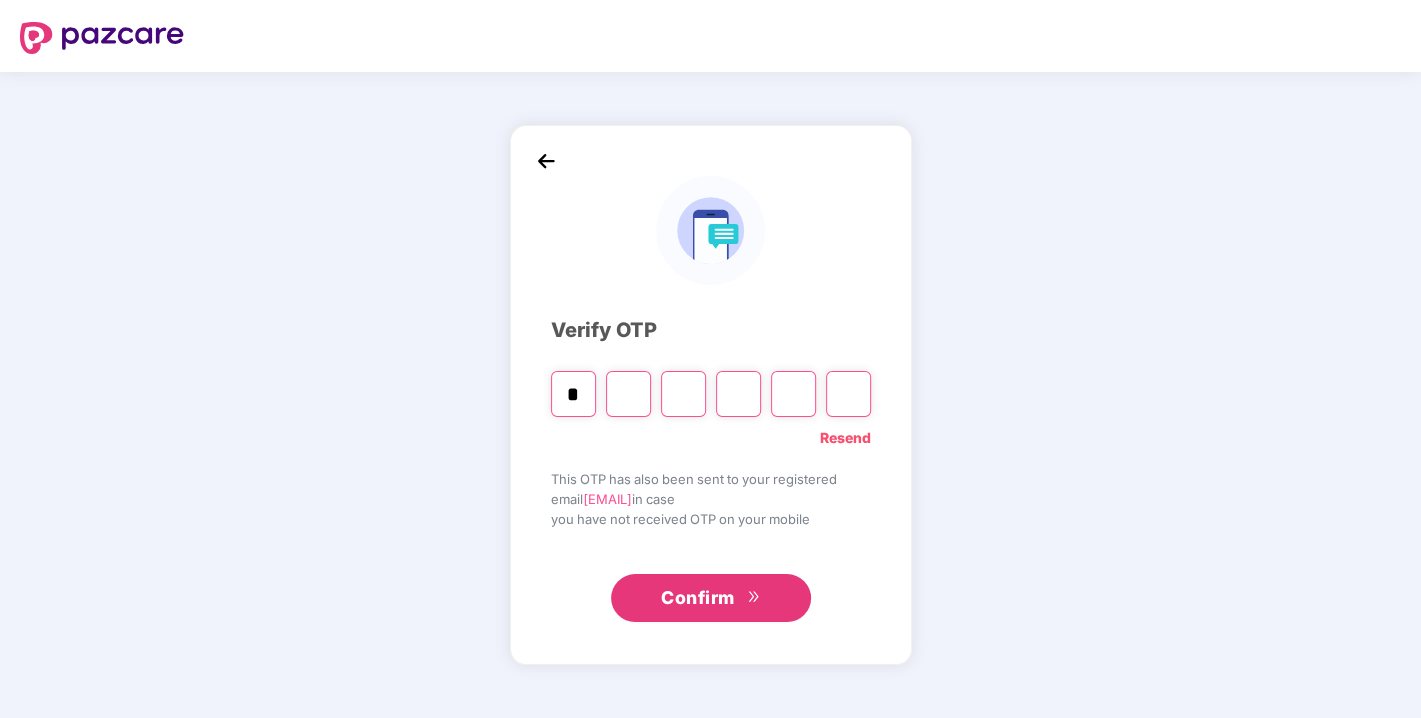 type on "*" 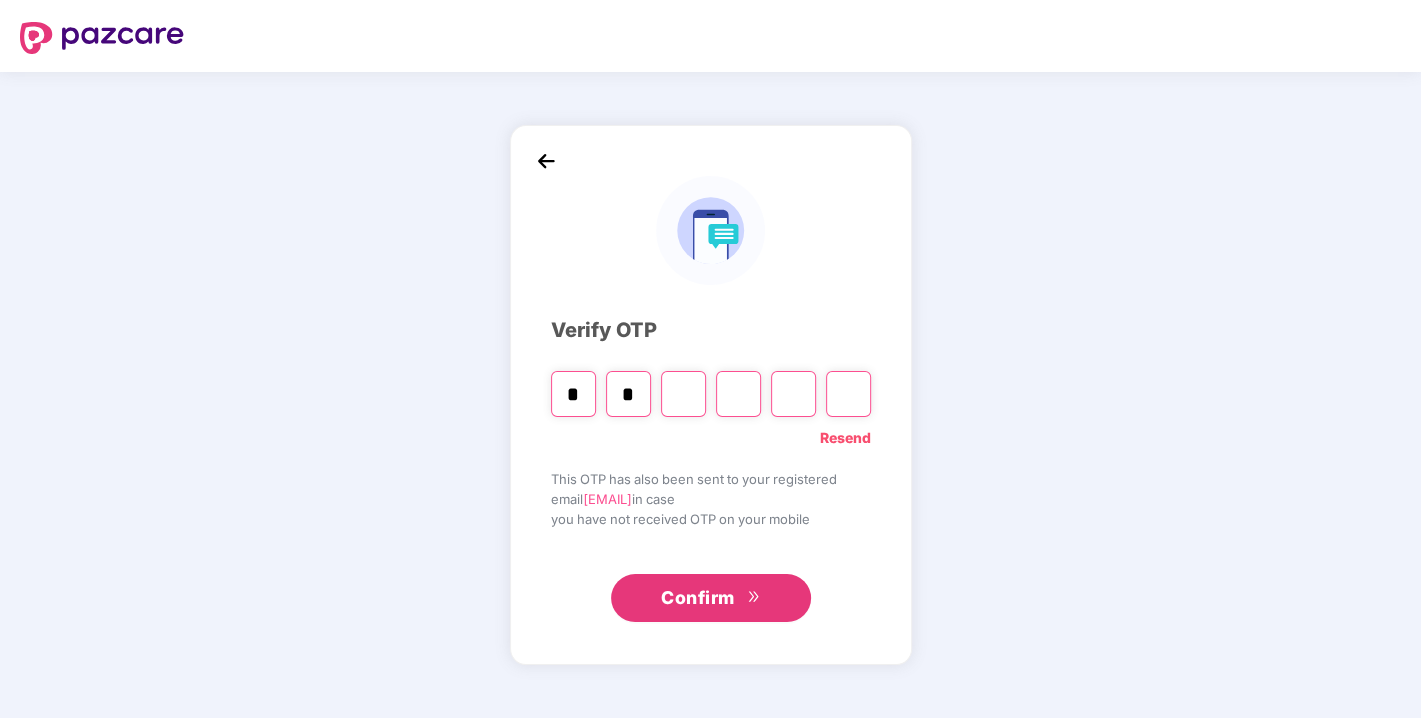 type on "*" 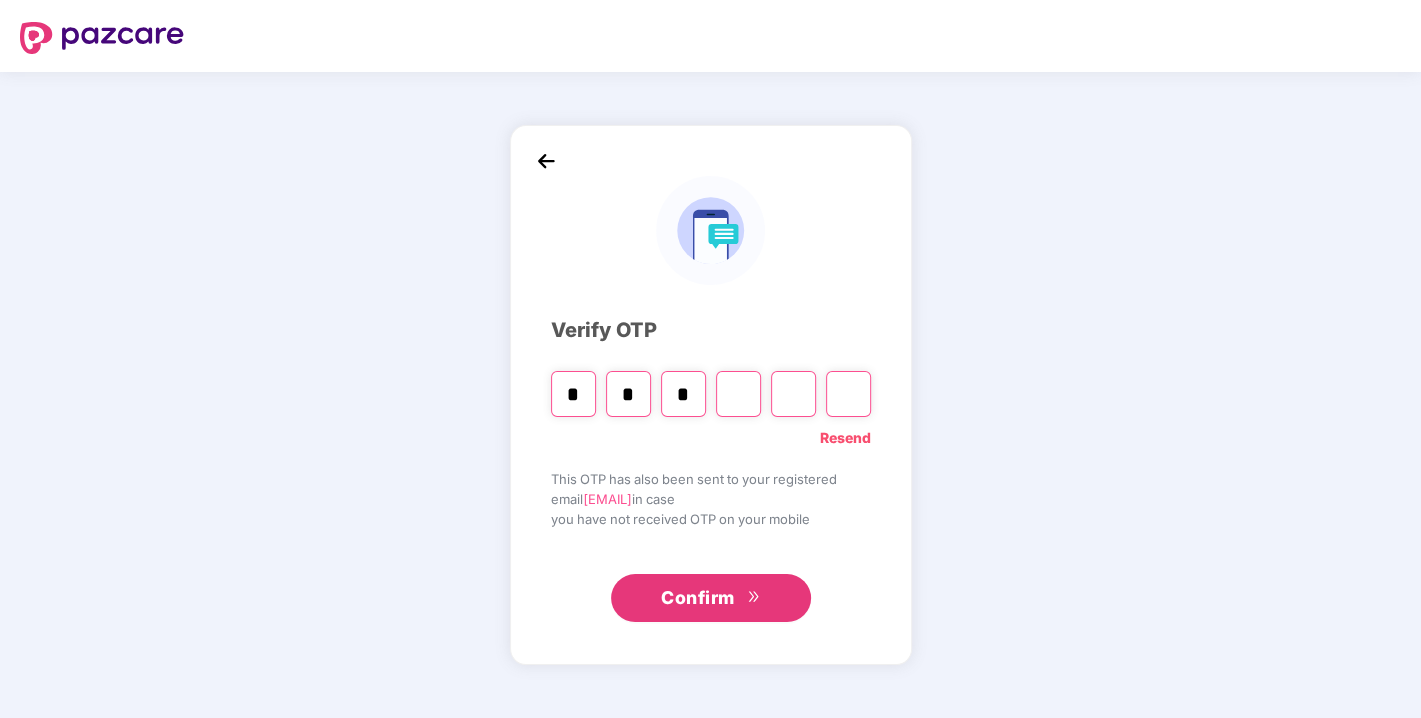 type 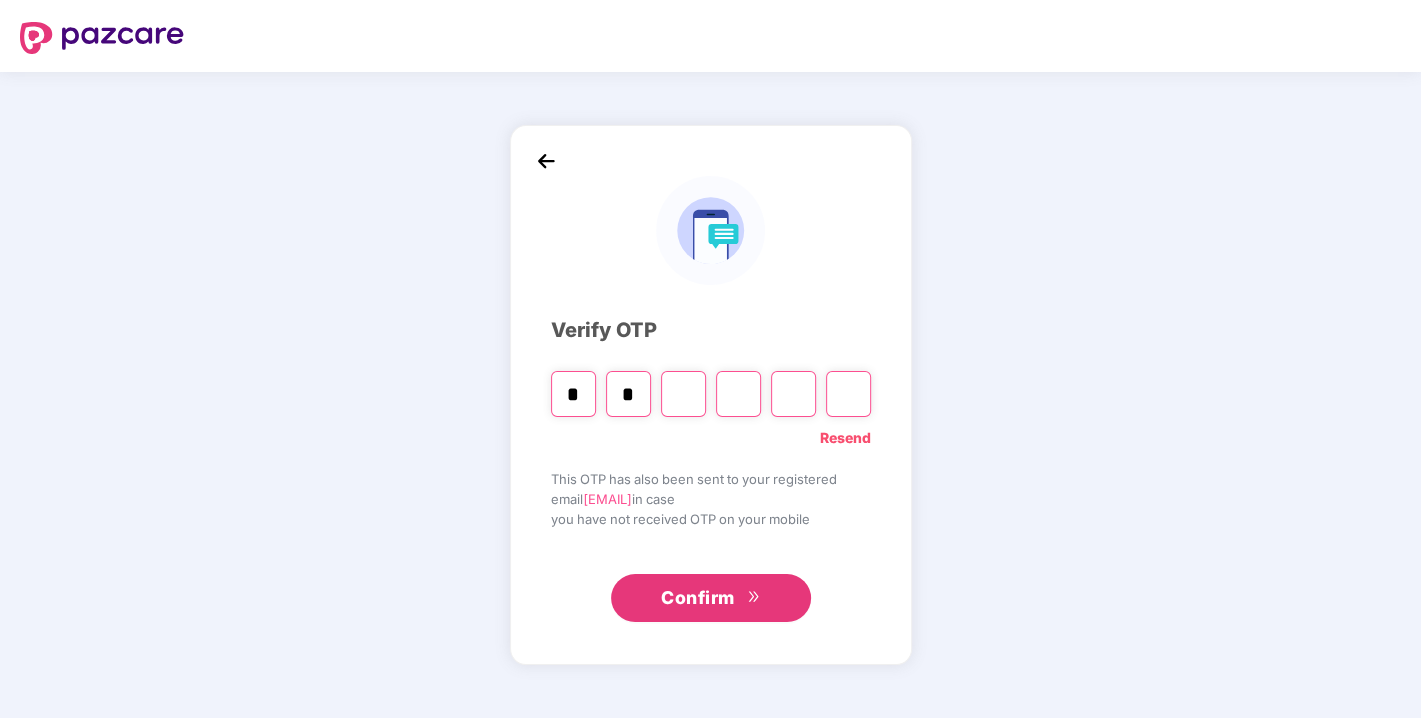 type 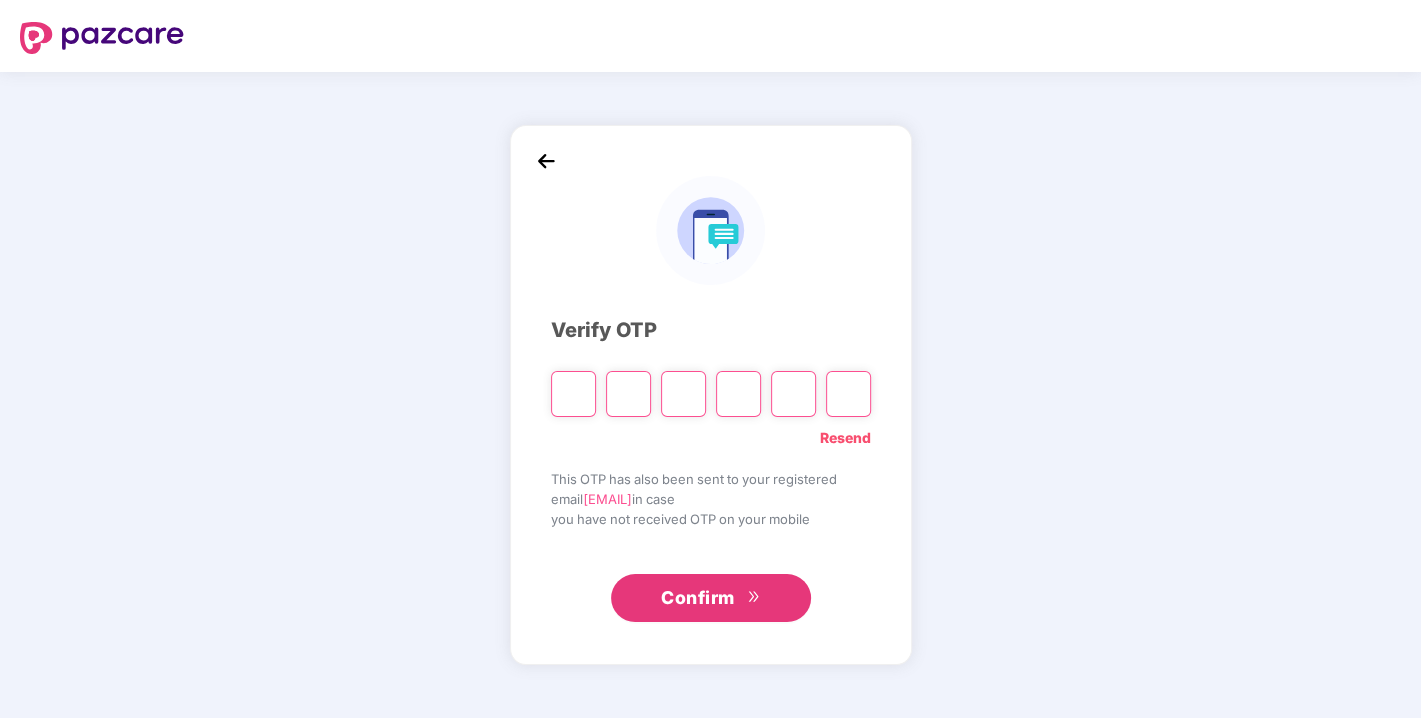 type on "*" 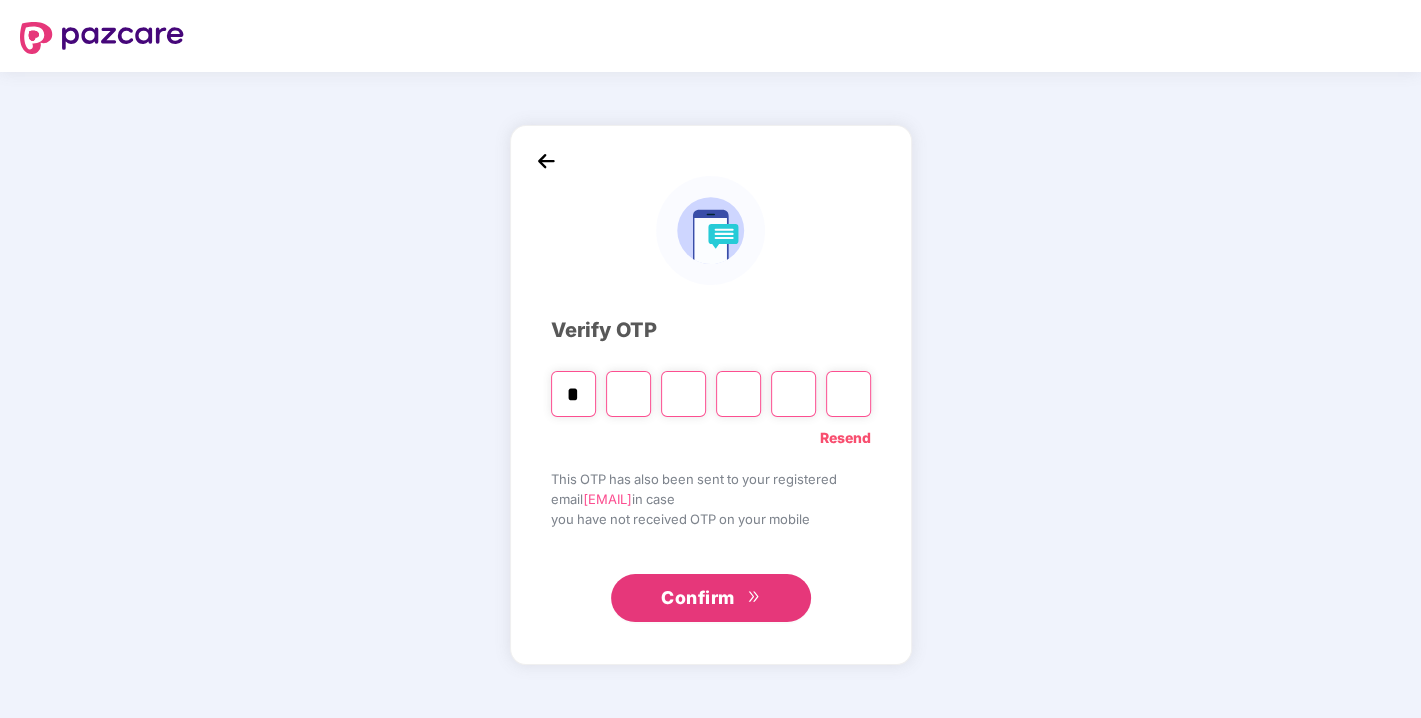 type on "*" 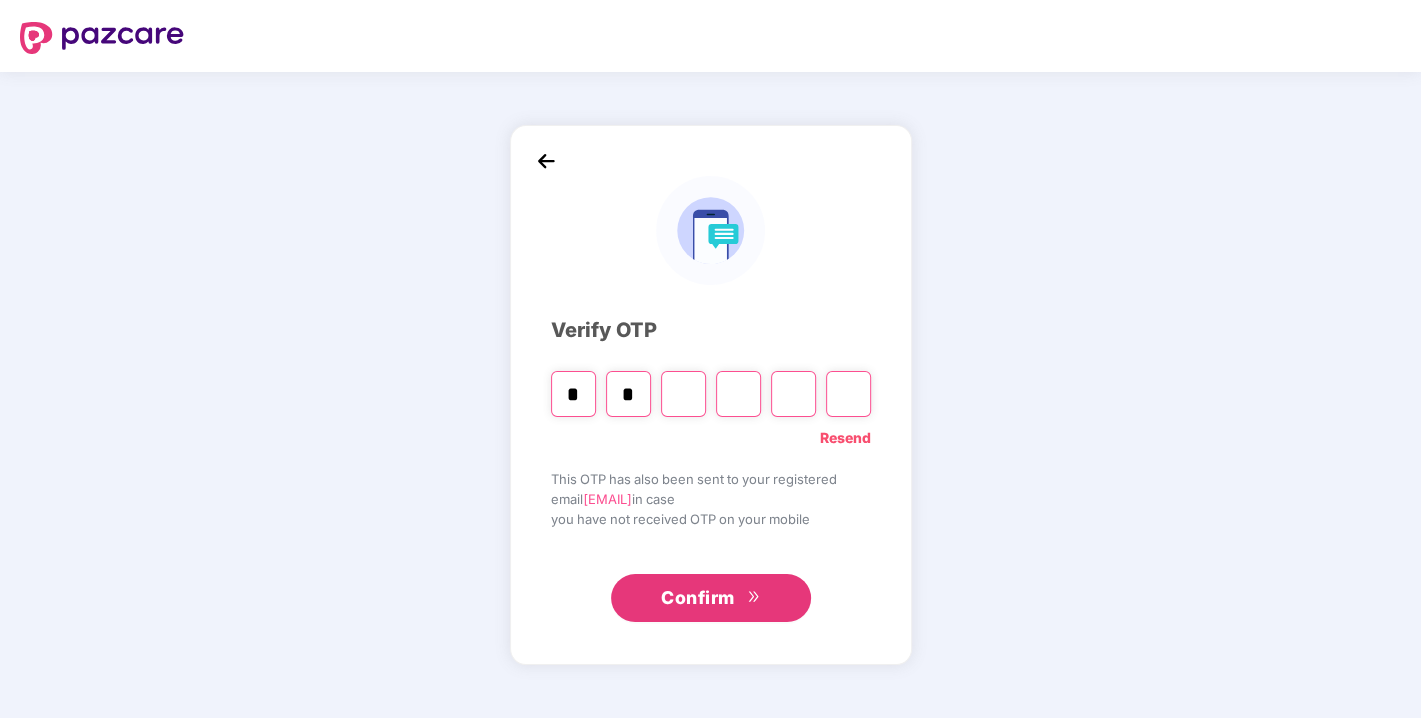 type 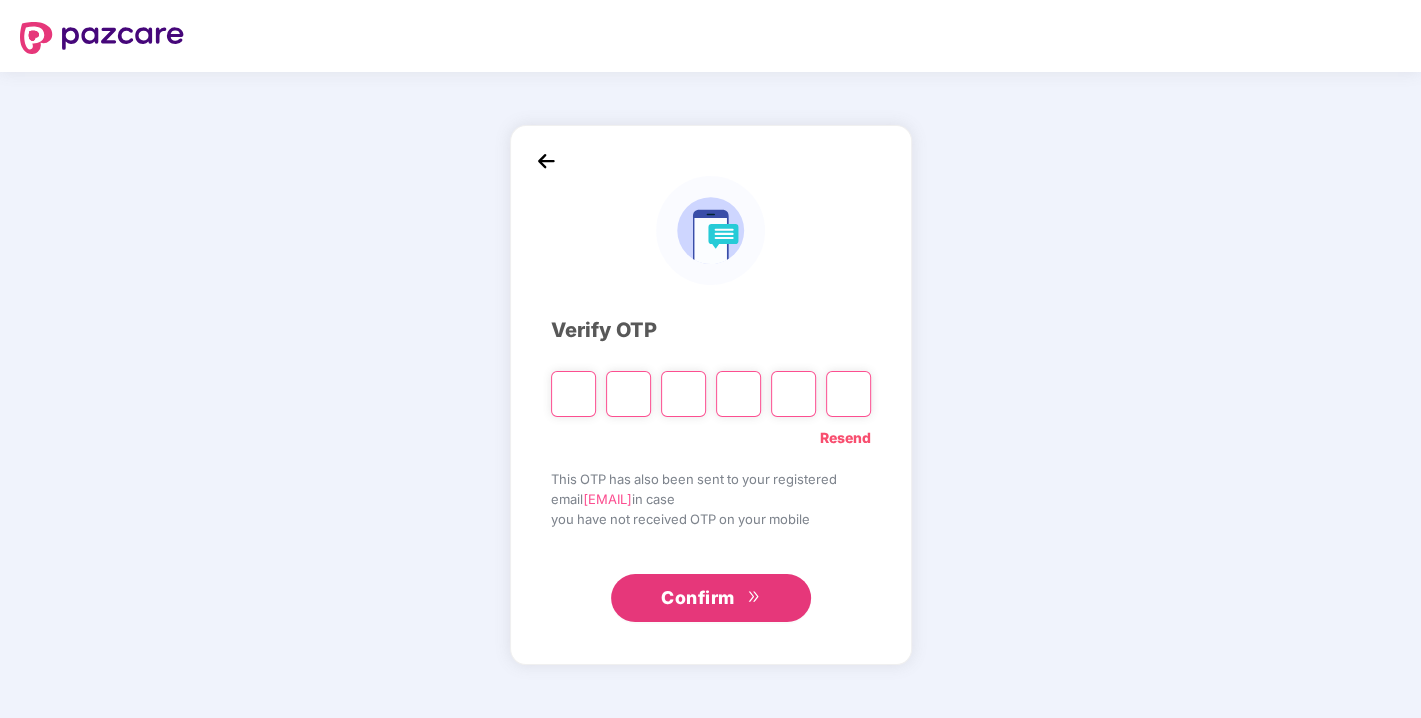 type on "*" 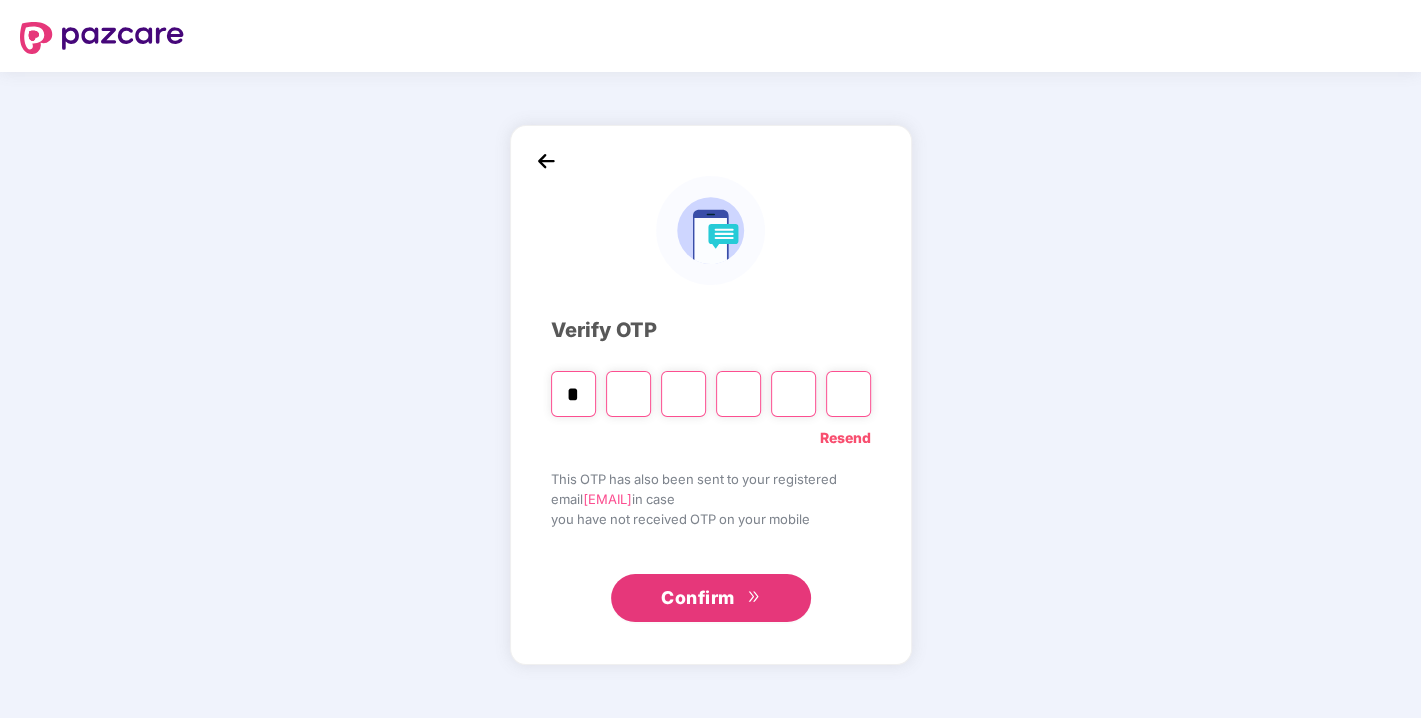 type on "*" 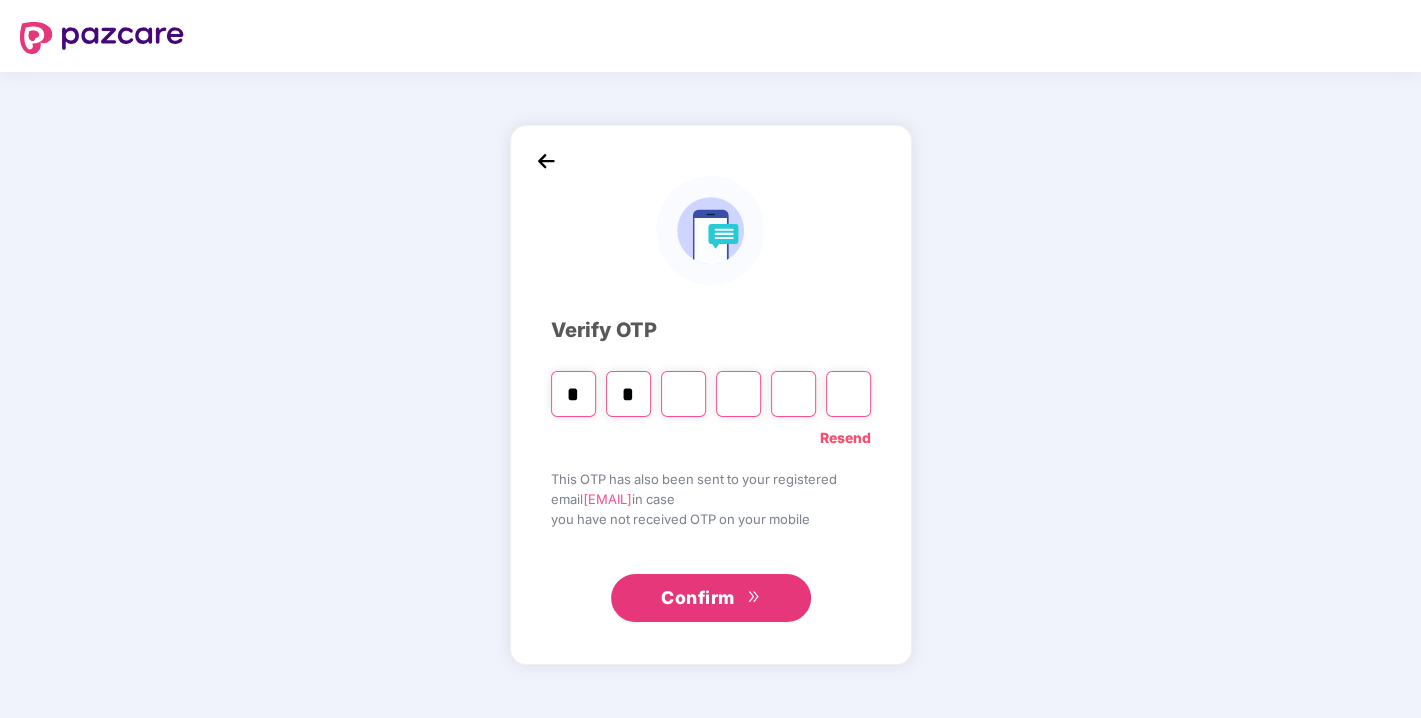 type on "*" 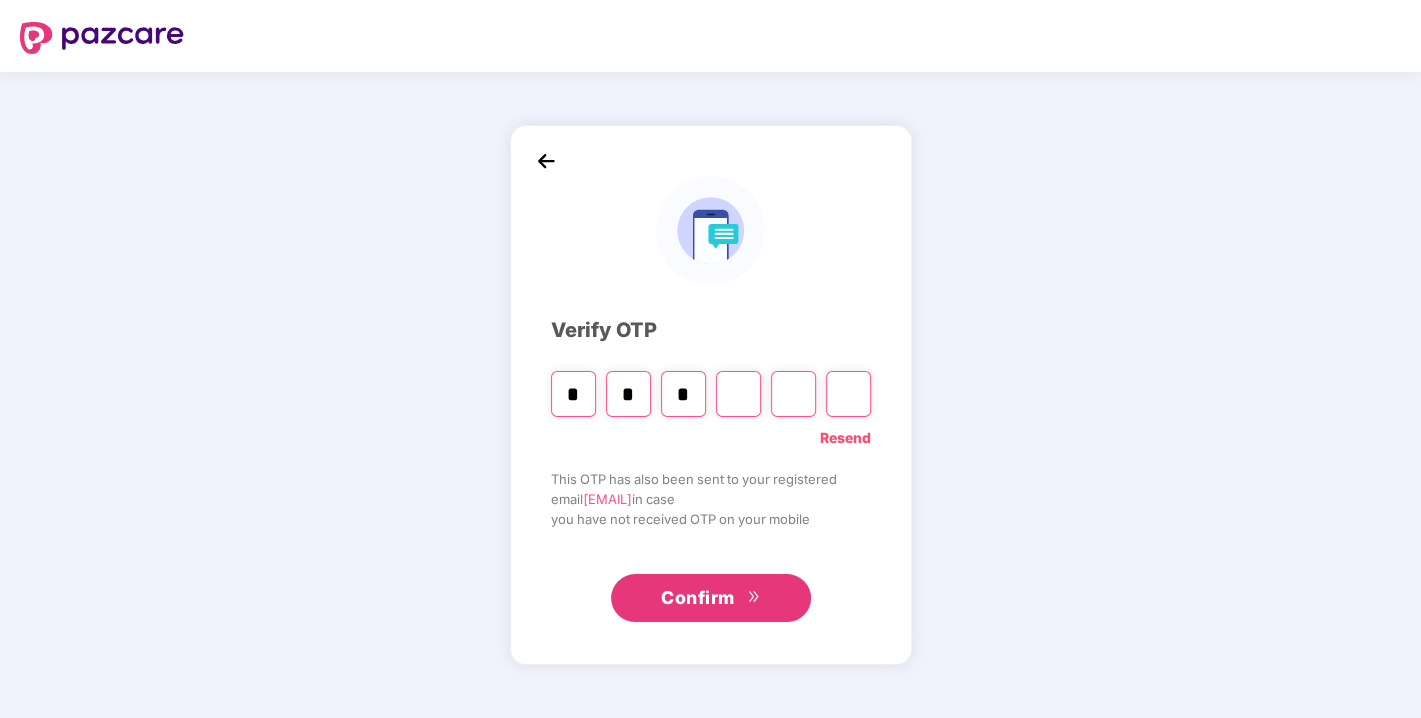 type on "*" 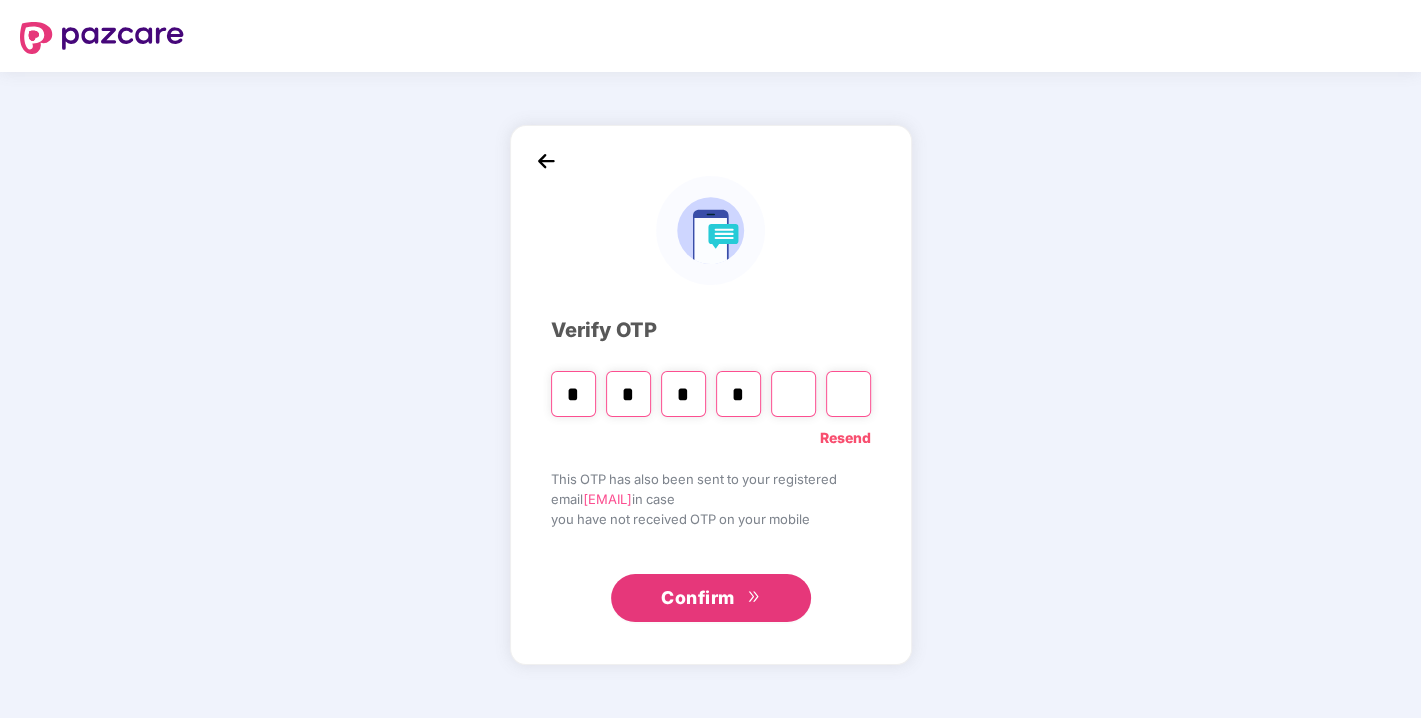type on "*" 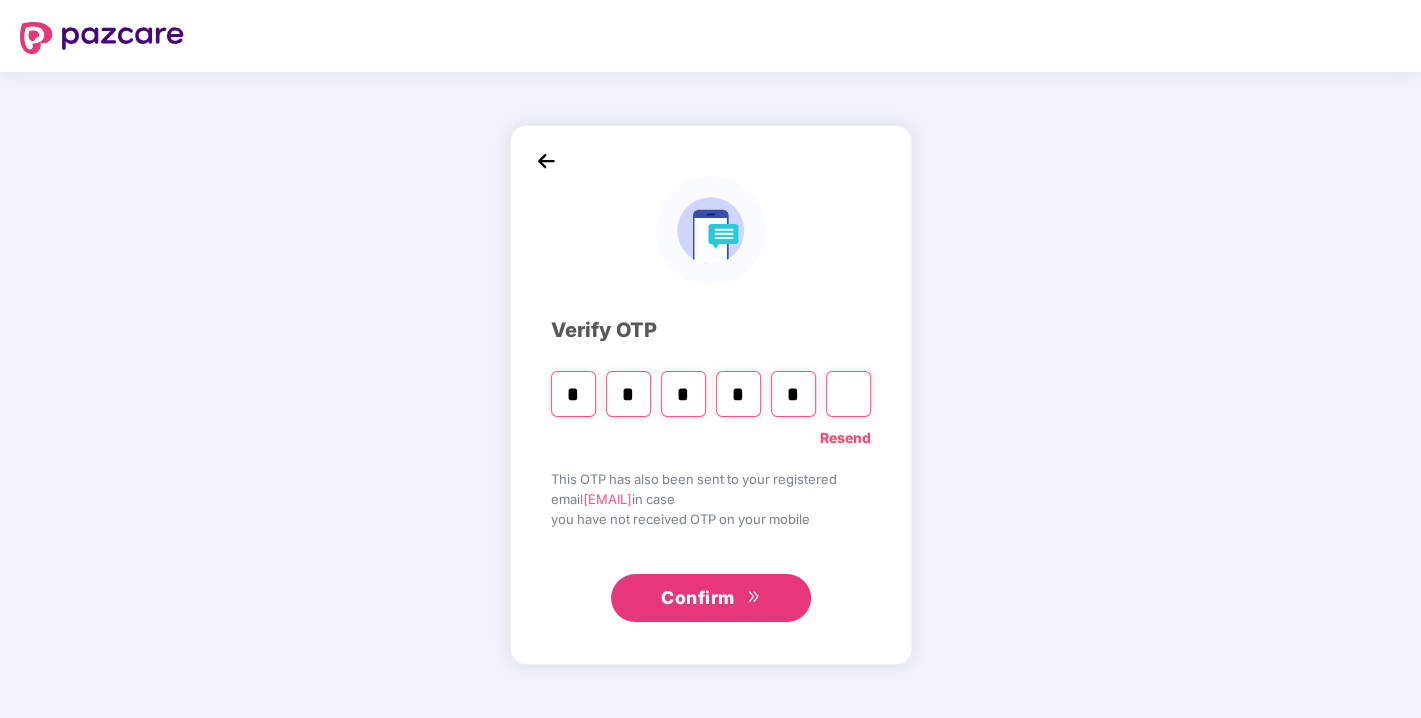 type on "*" 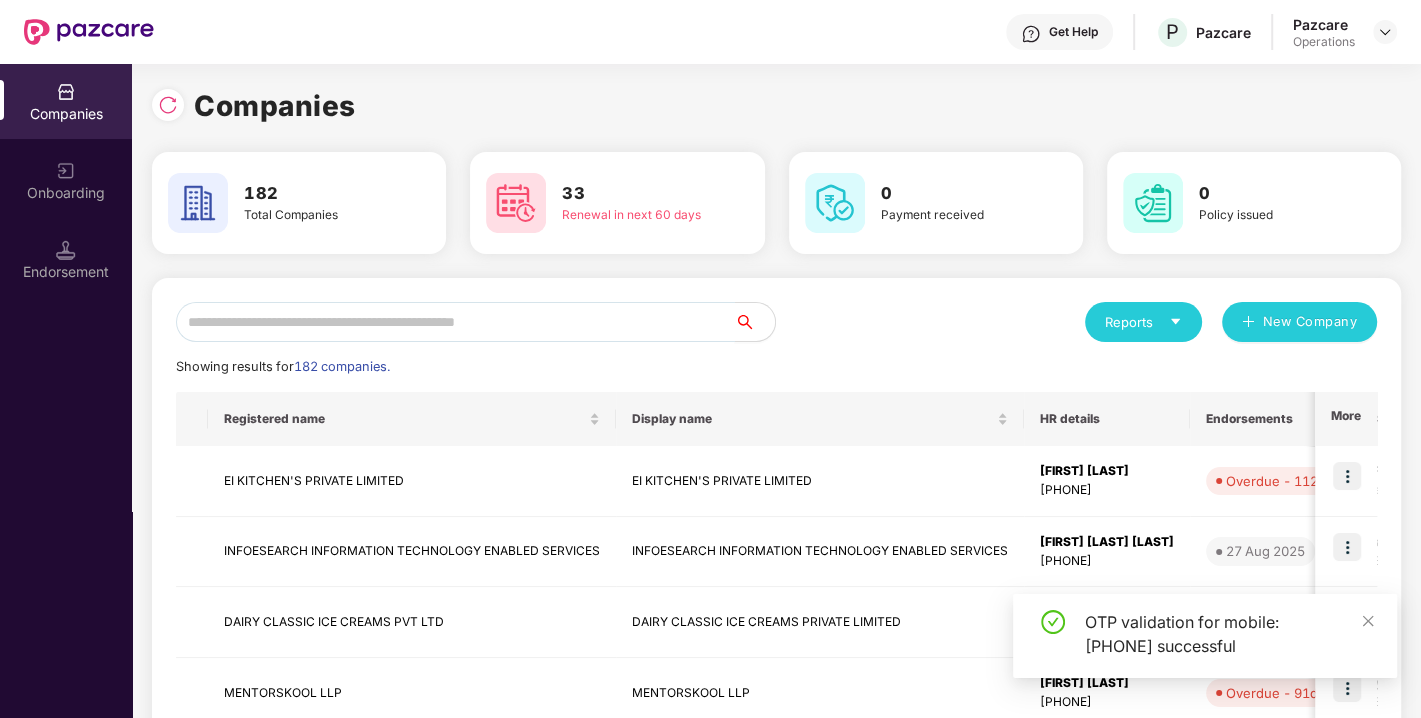 click at bounding box center (455, 322) 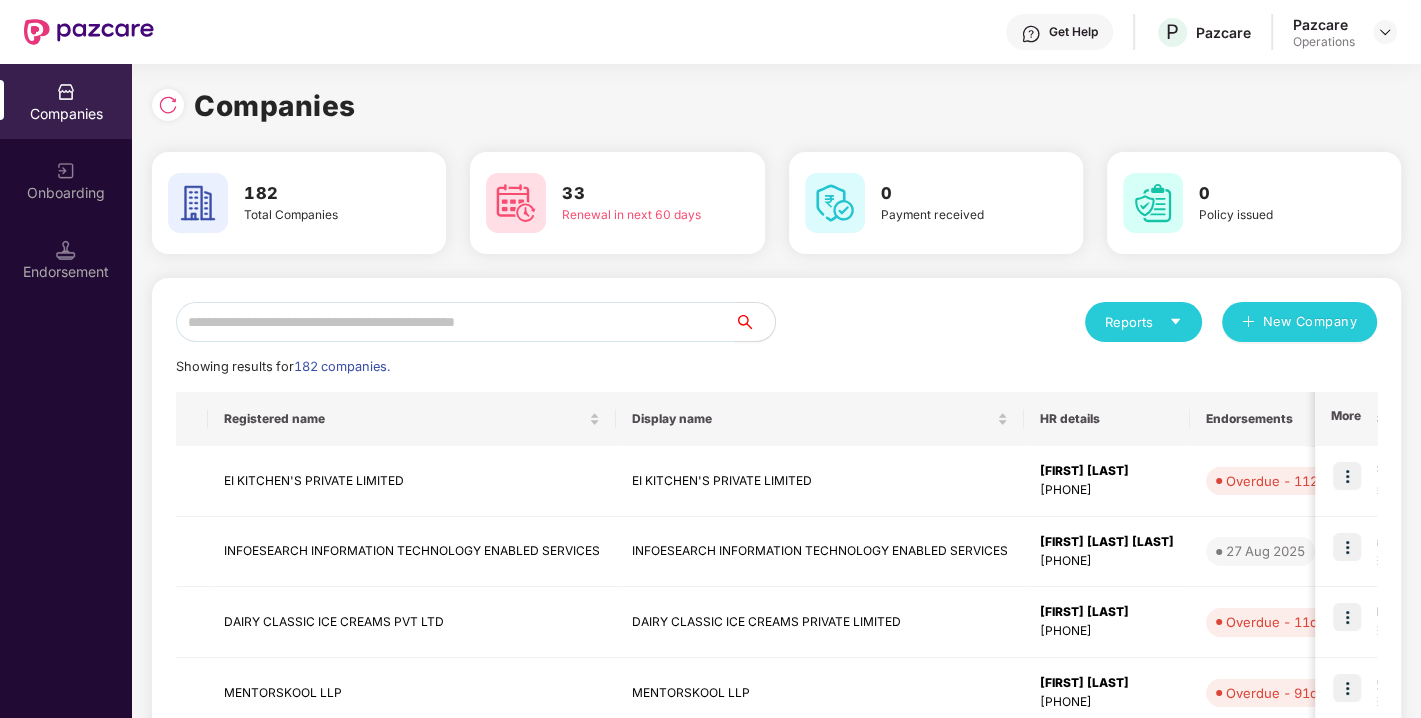 click at bounding box center [455, 322] 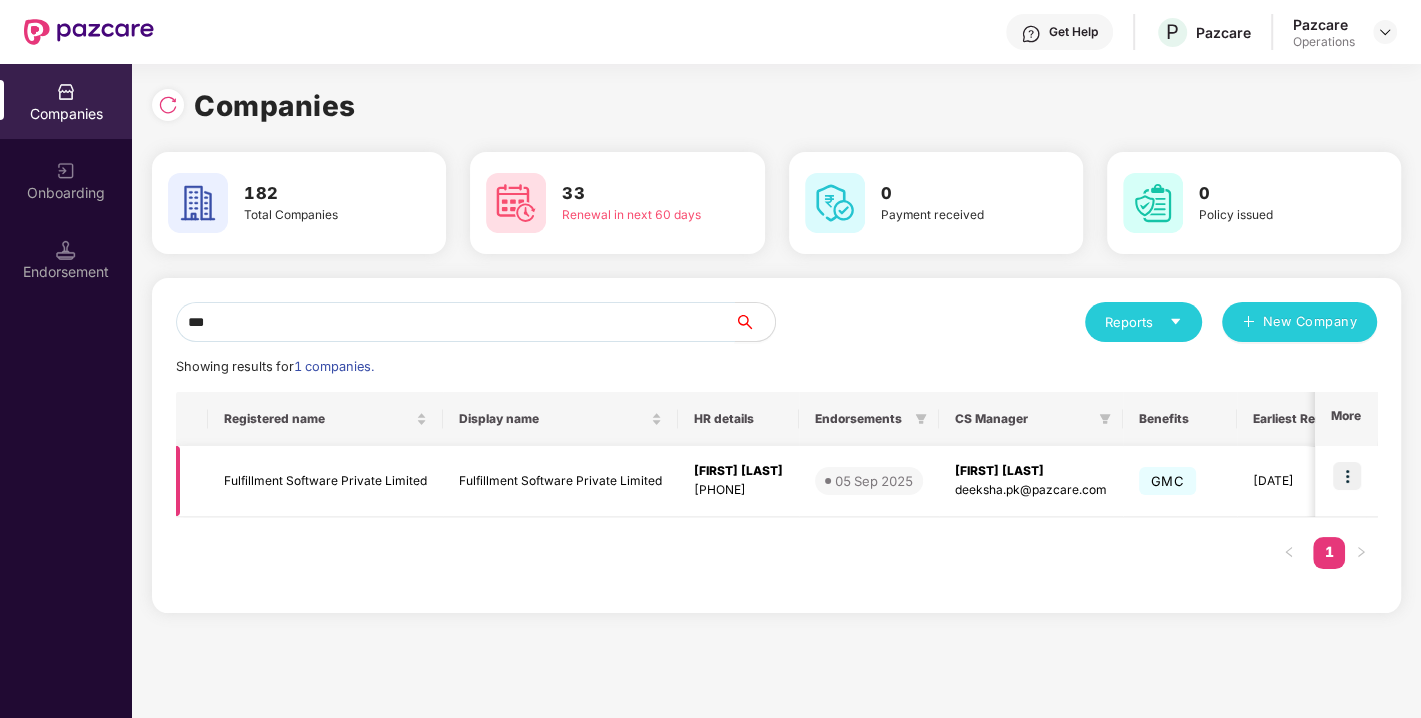 type on "***" 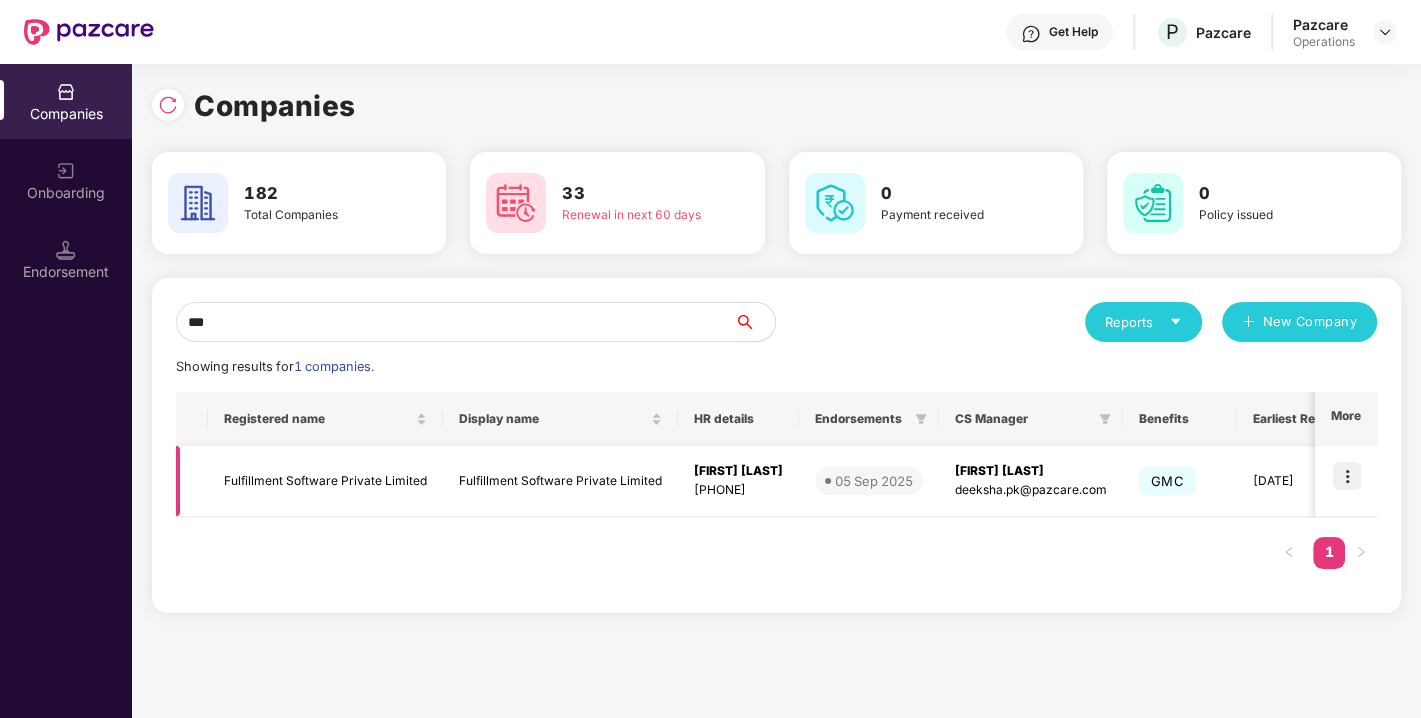 click at bounding box center [1347, 476] 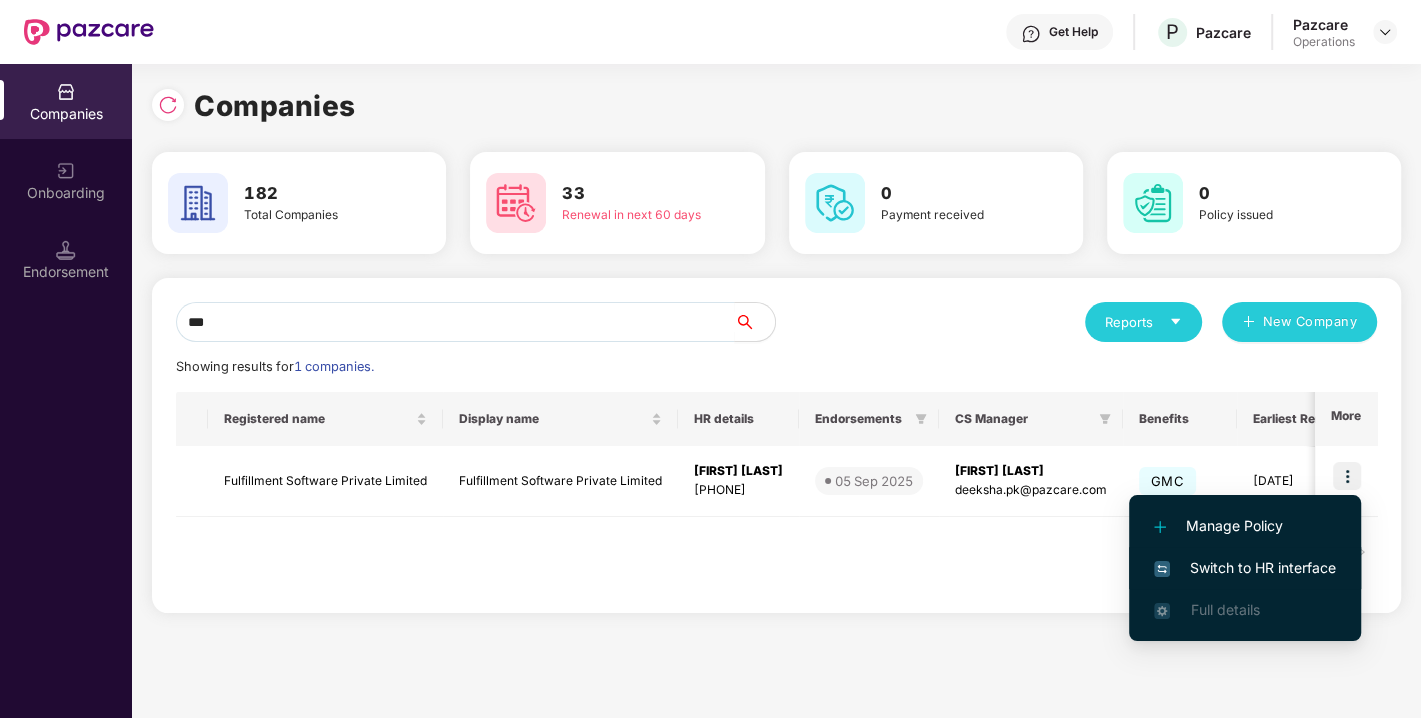 click on "Switch to HR interface" at bounding box center [1245, 568] 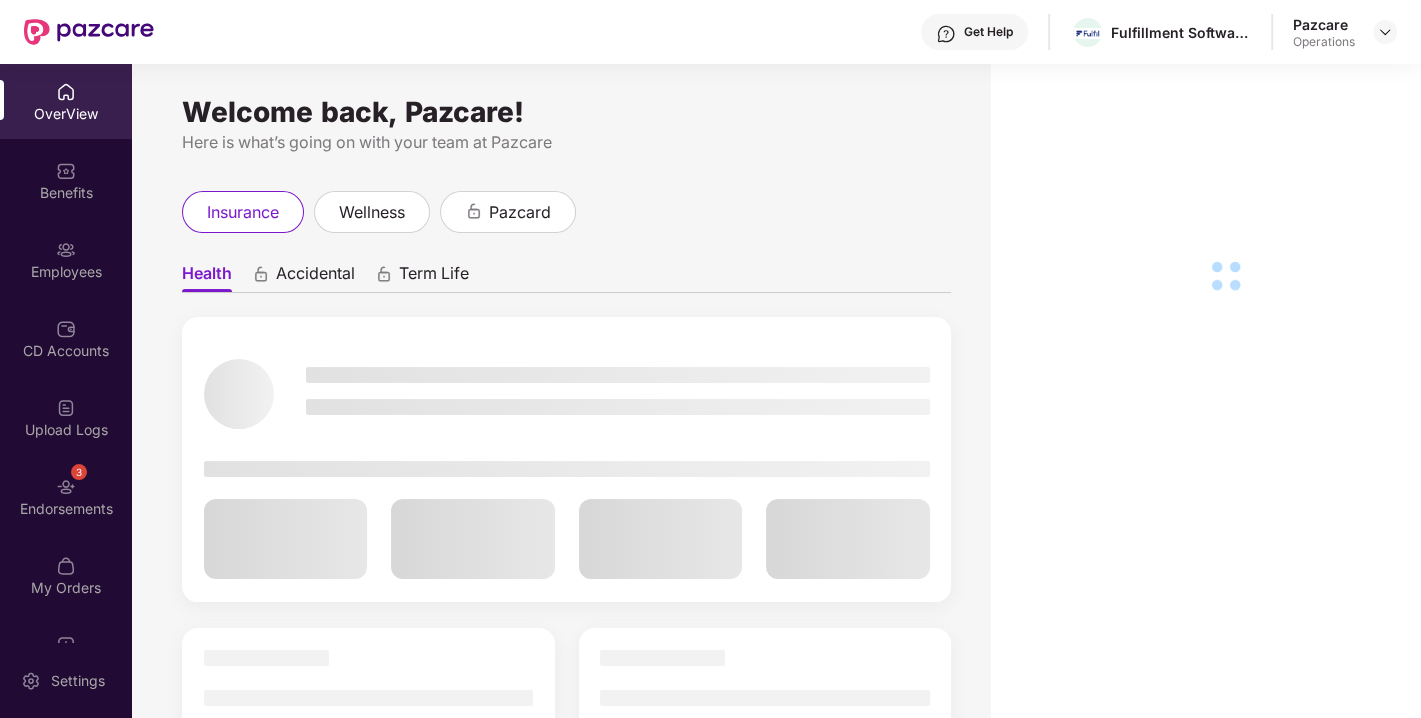 click on "3 Endorsements" at bounding box center [66, 496] 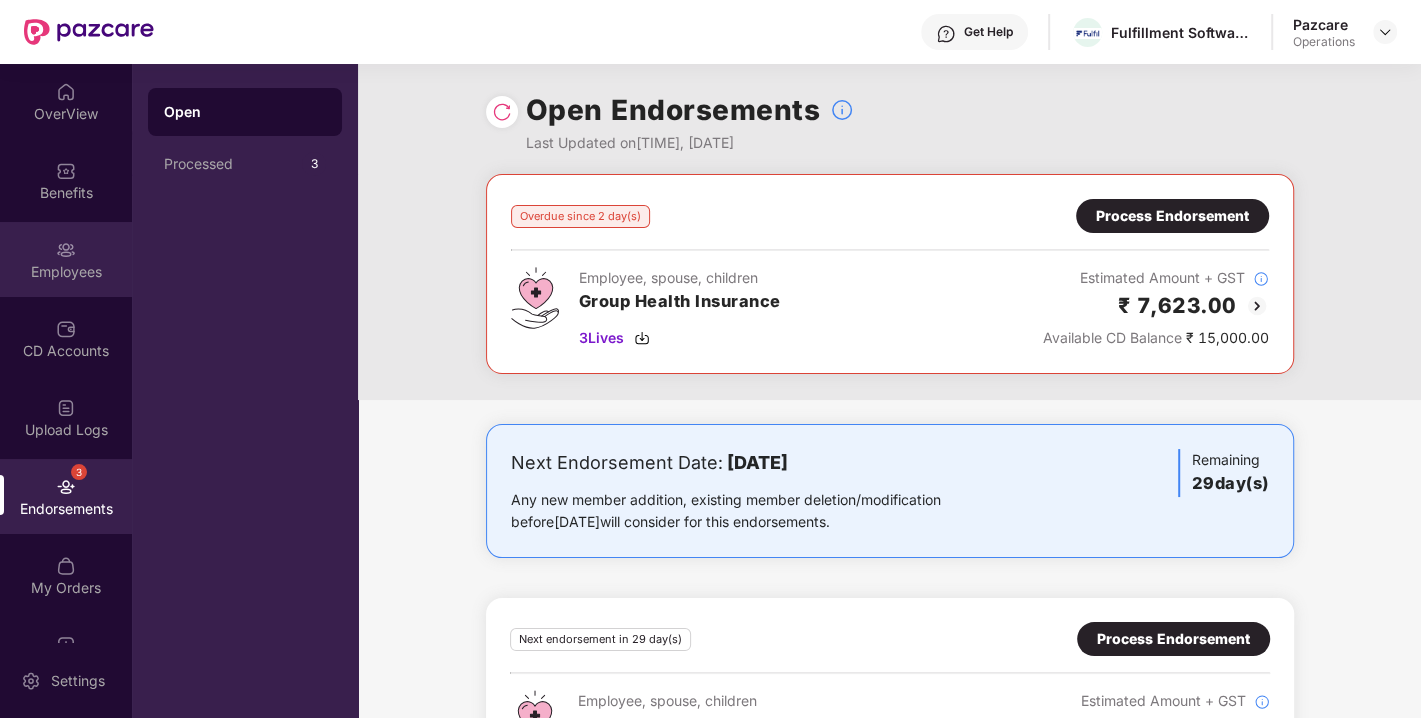 click at bounding box center (66, 250) 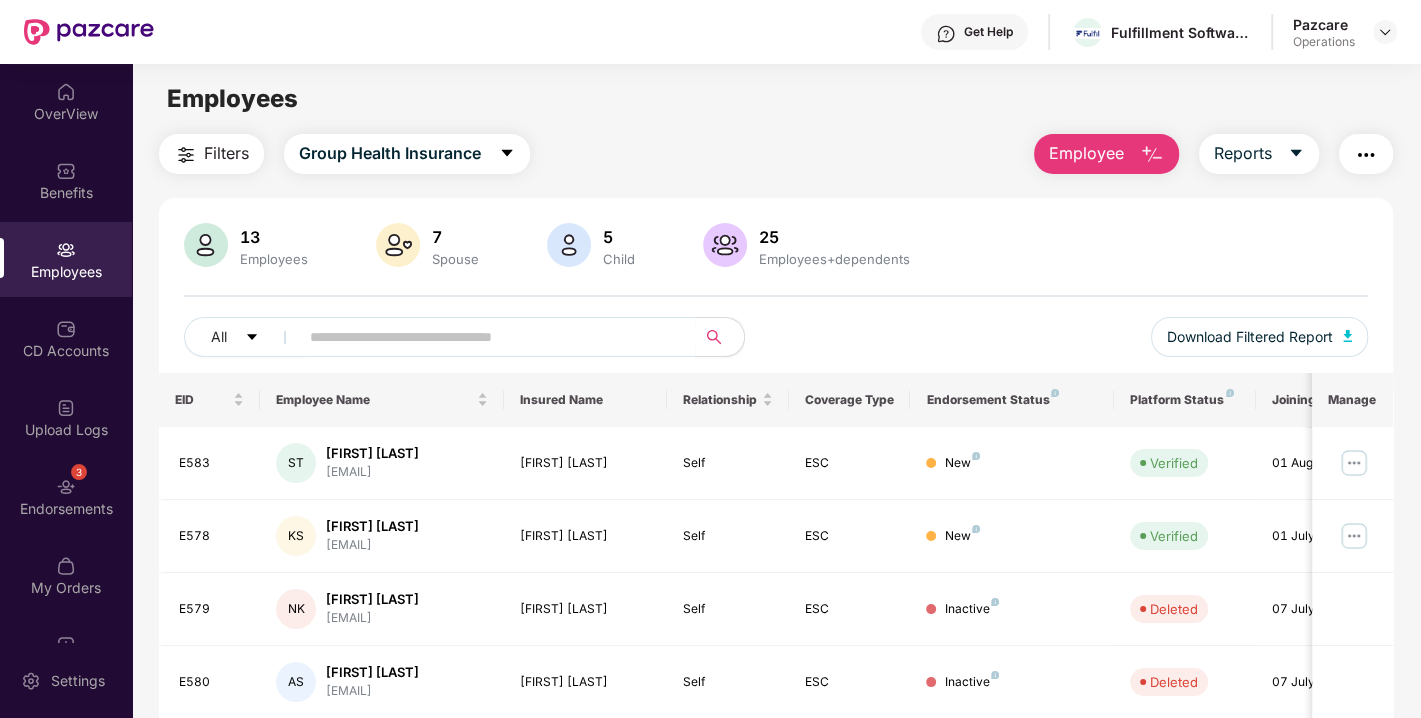 click on "Filters" at bounding box center (226, 153) 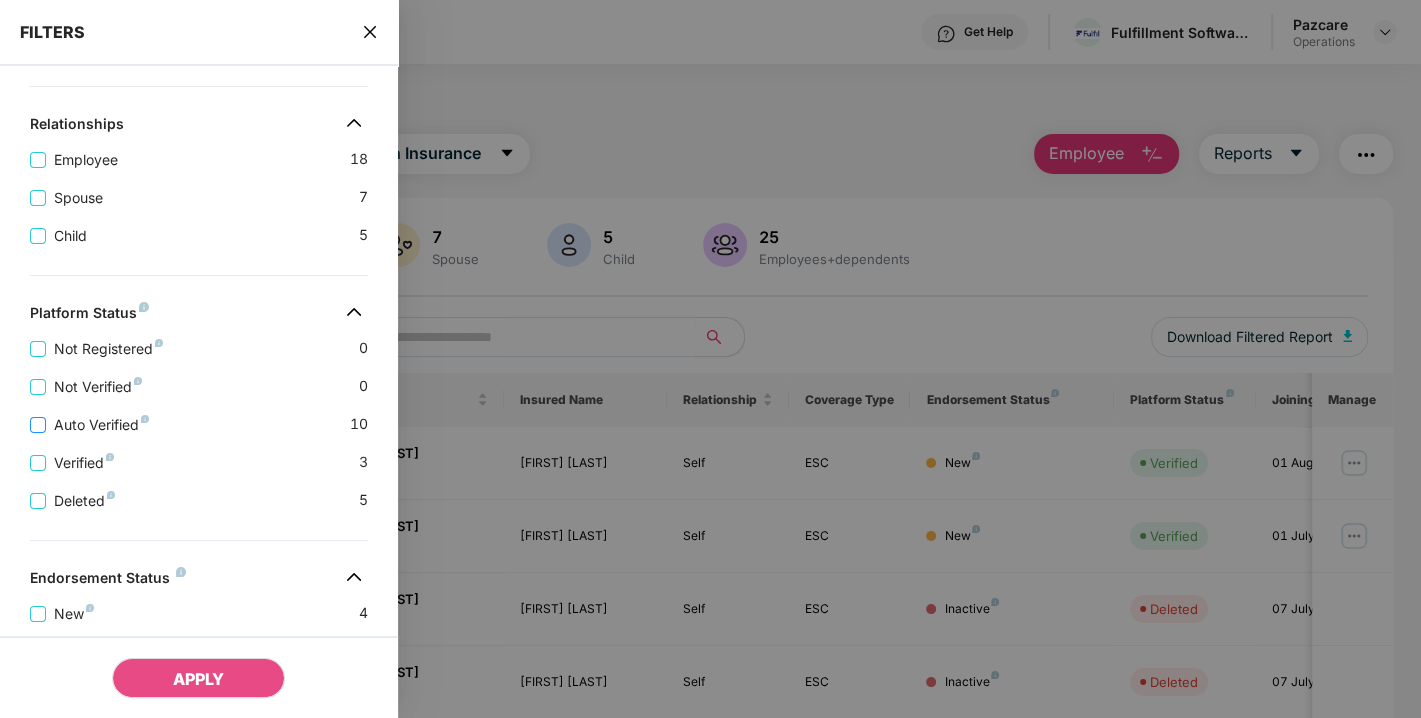 scroll, scrollTop: 553, scrollLeft: 0, axis: vertical 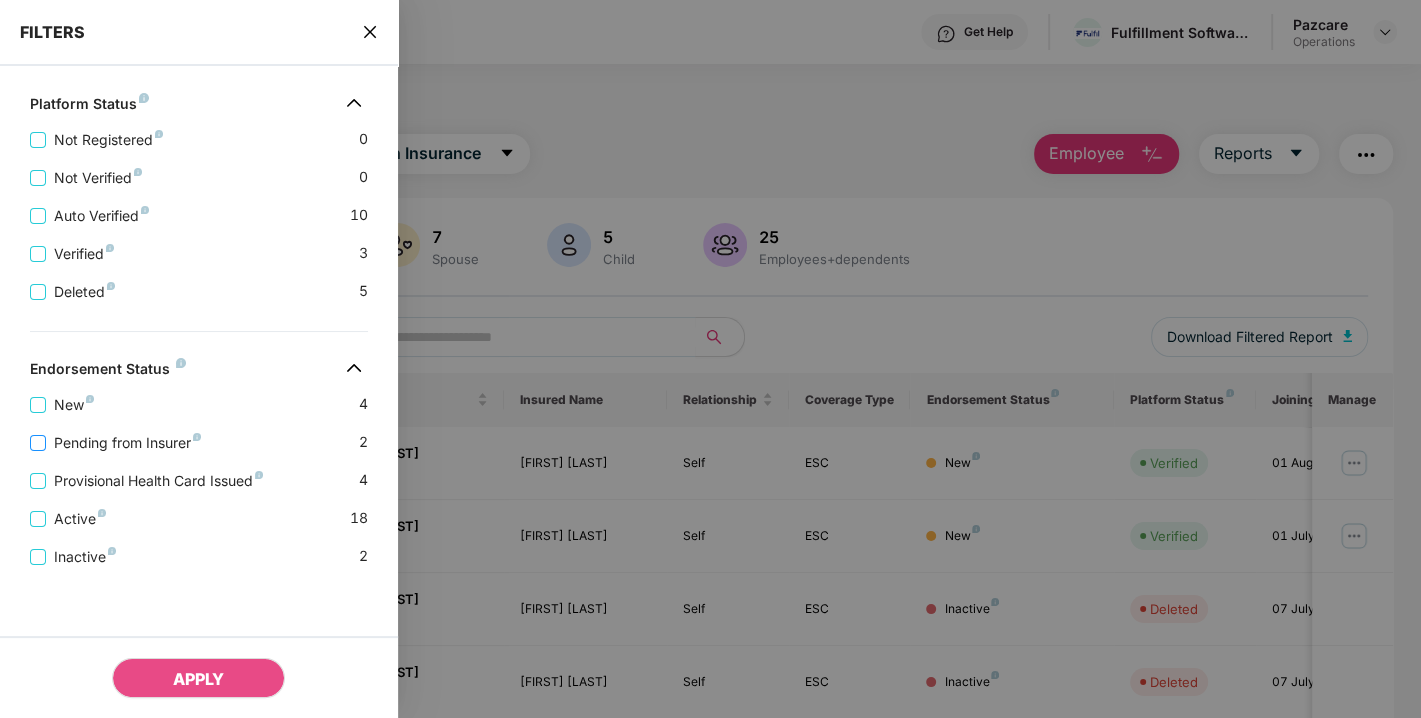 click on "Pending from Insurer" at bounding box center (127, 443) 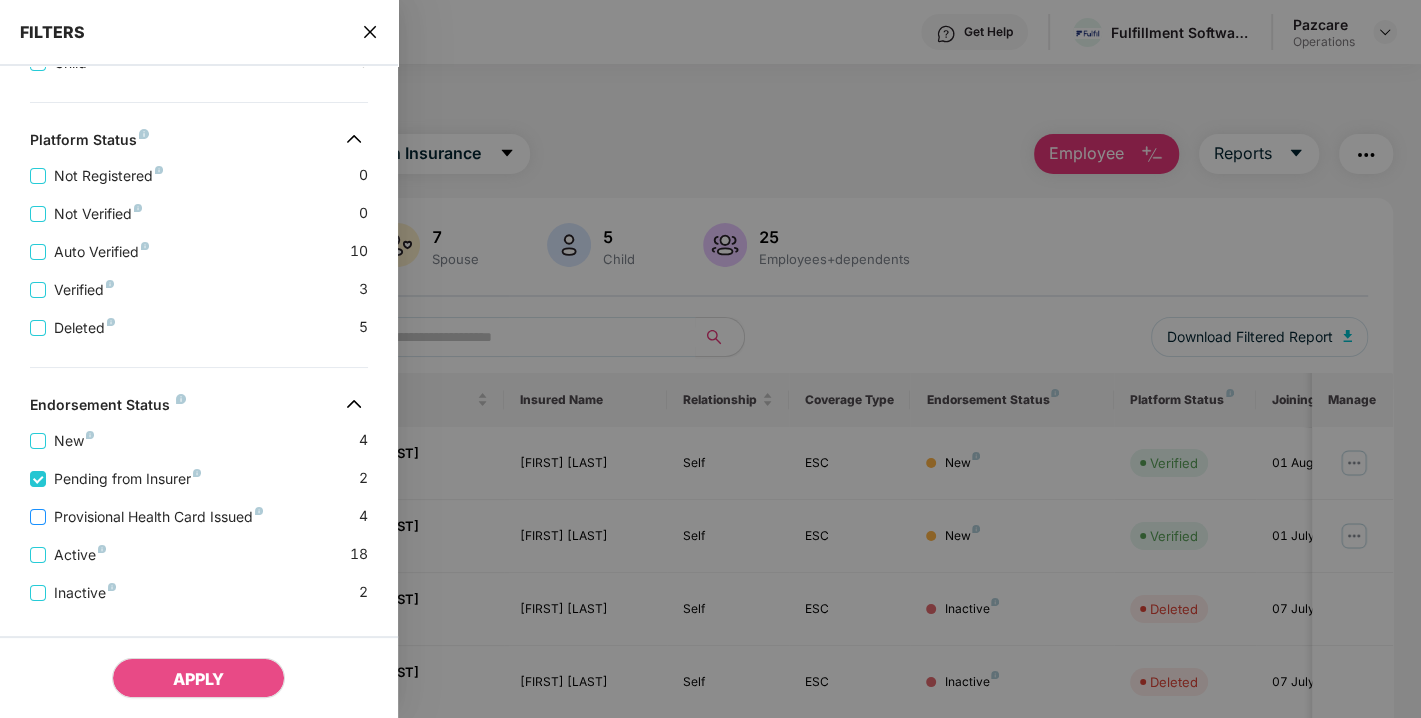 click on "Provisional Health Card Issued" at bounding box center (158, 517) 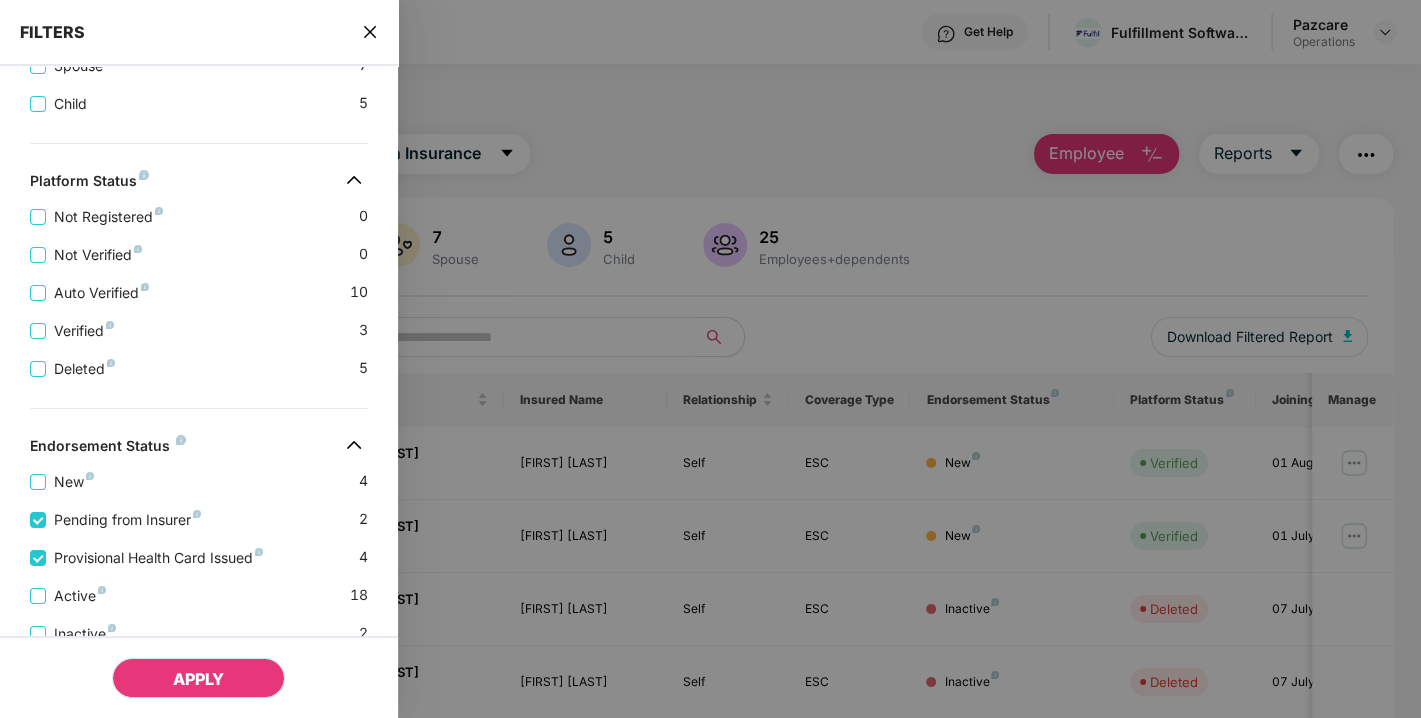 click on "APPLY" at bounding box center (198, 679) 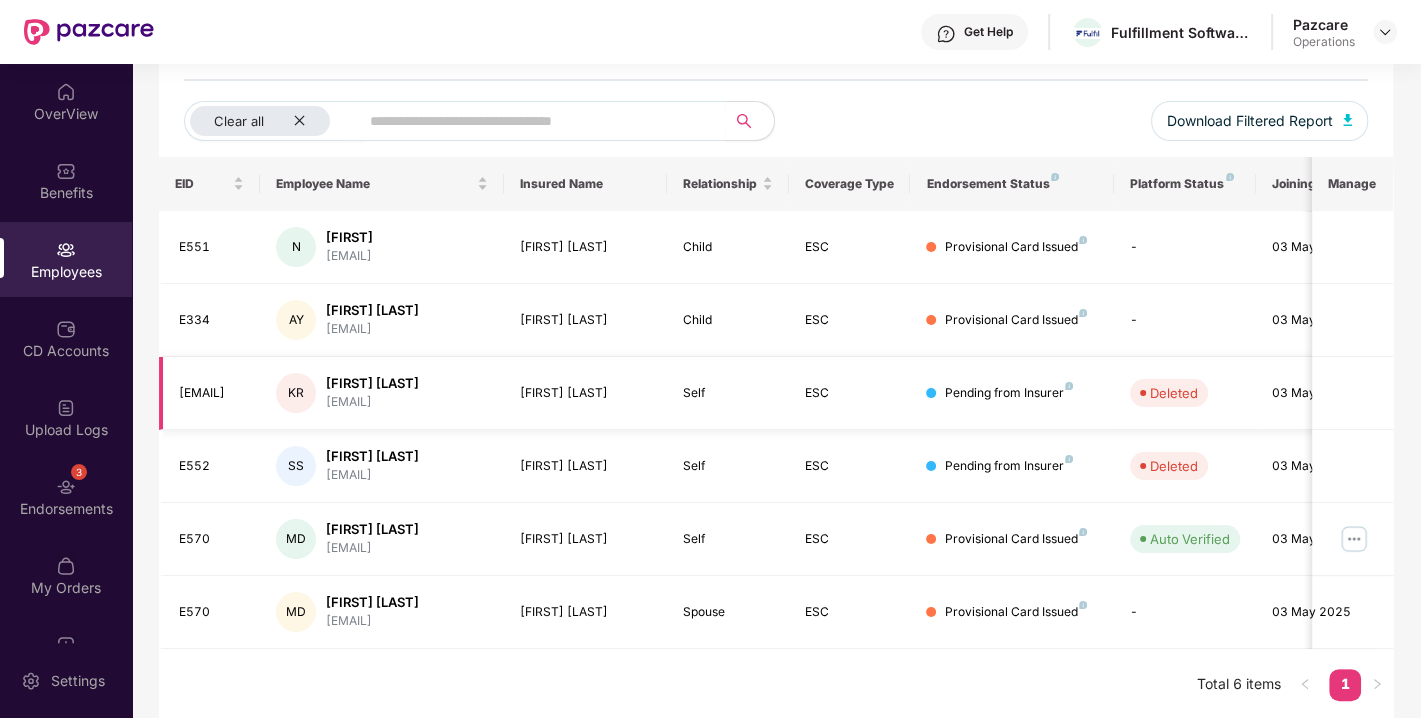 scroll, scrollTop: 0, scrollLeft: 0, axis: both 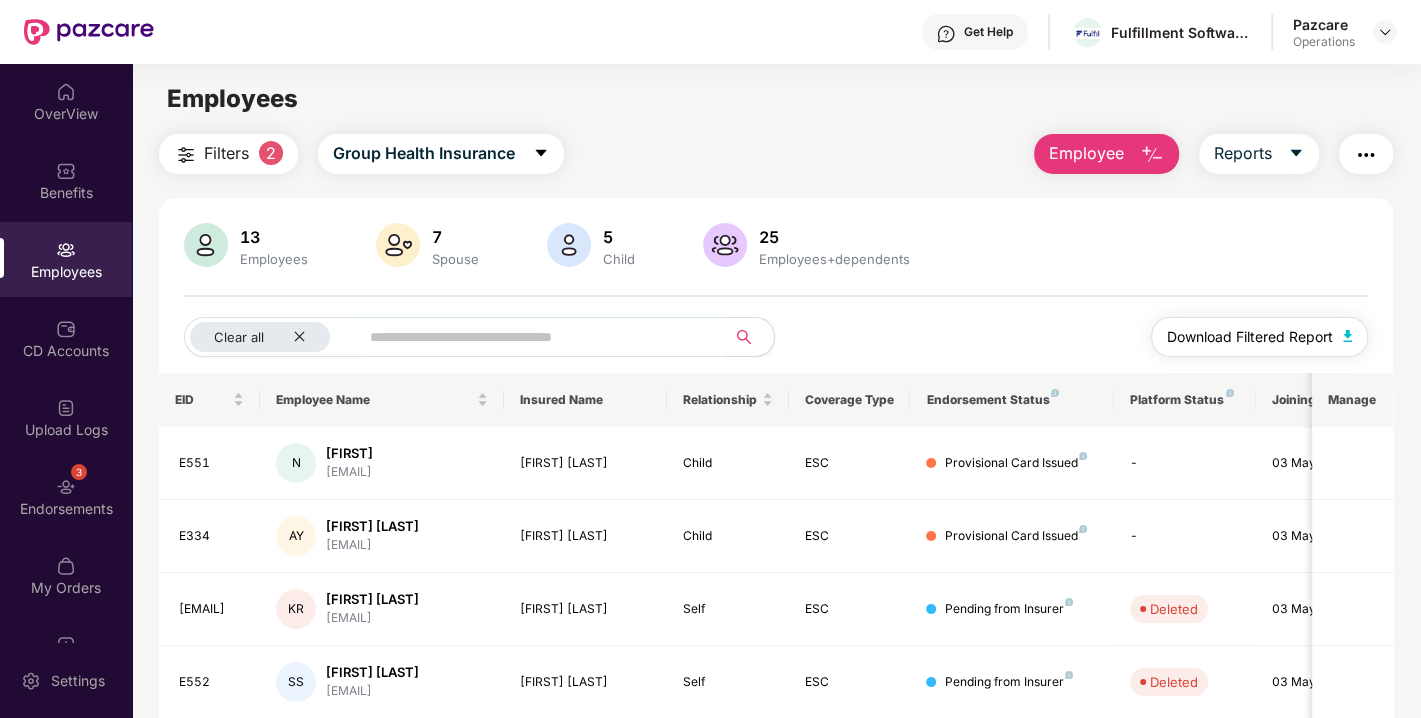 click at bounding box center [1348, 336] 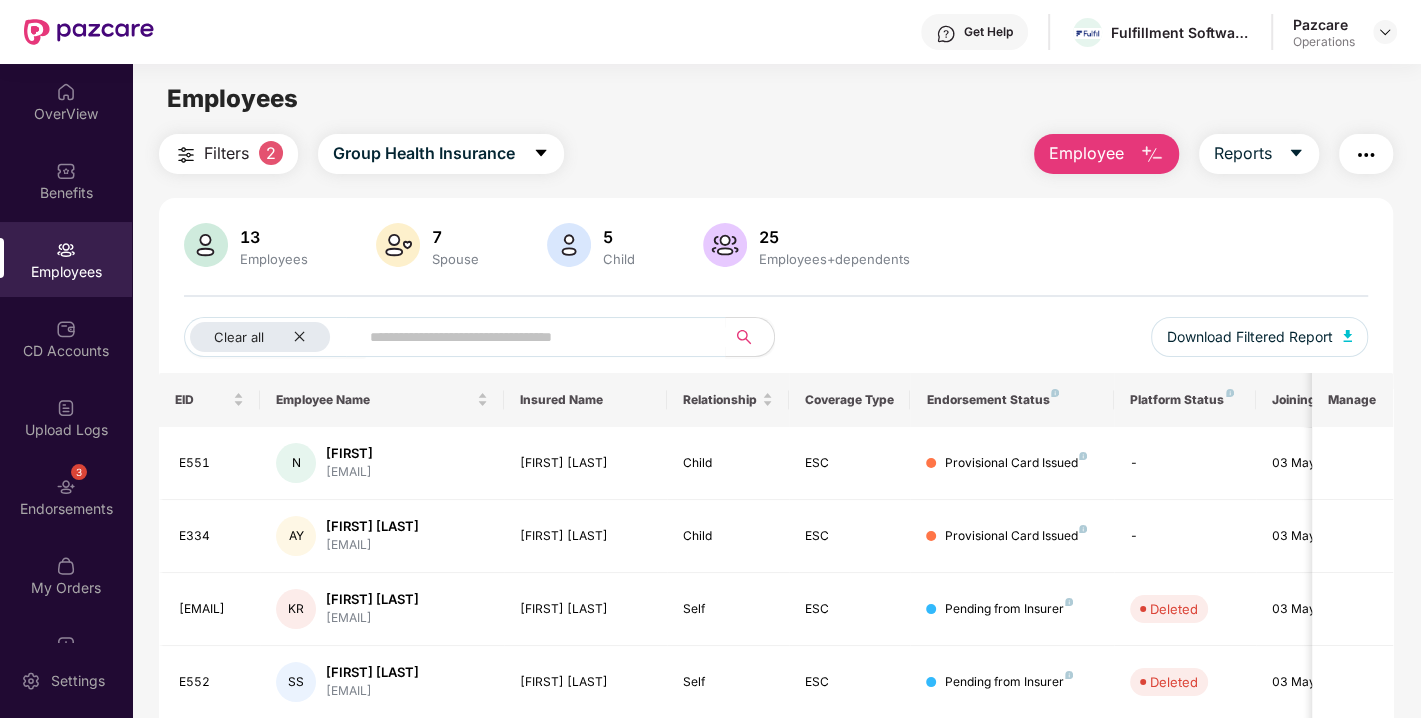 click at bounding box center [1366, 155] 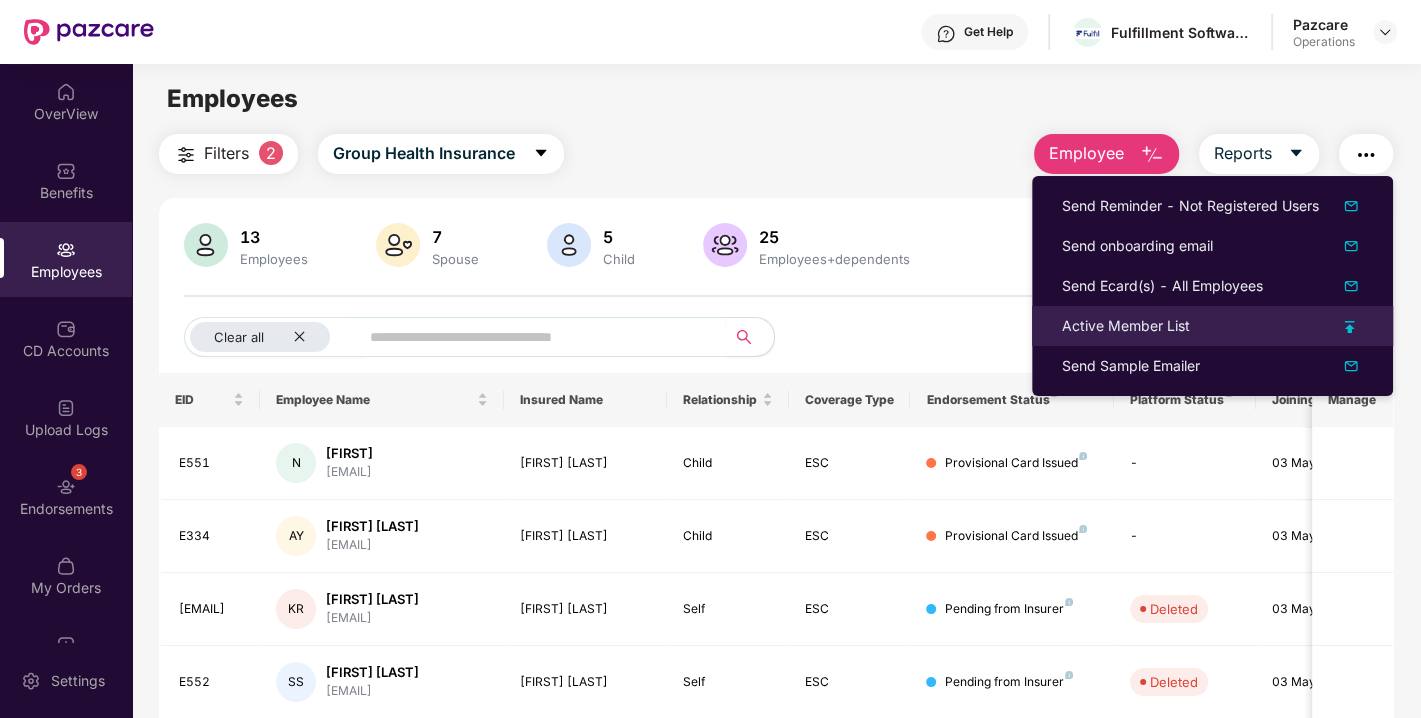 click on "Active Member List" at bounding box center (1126, 326) 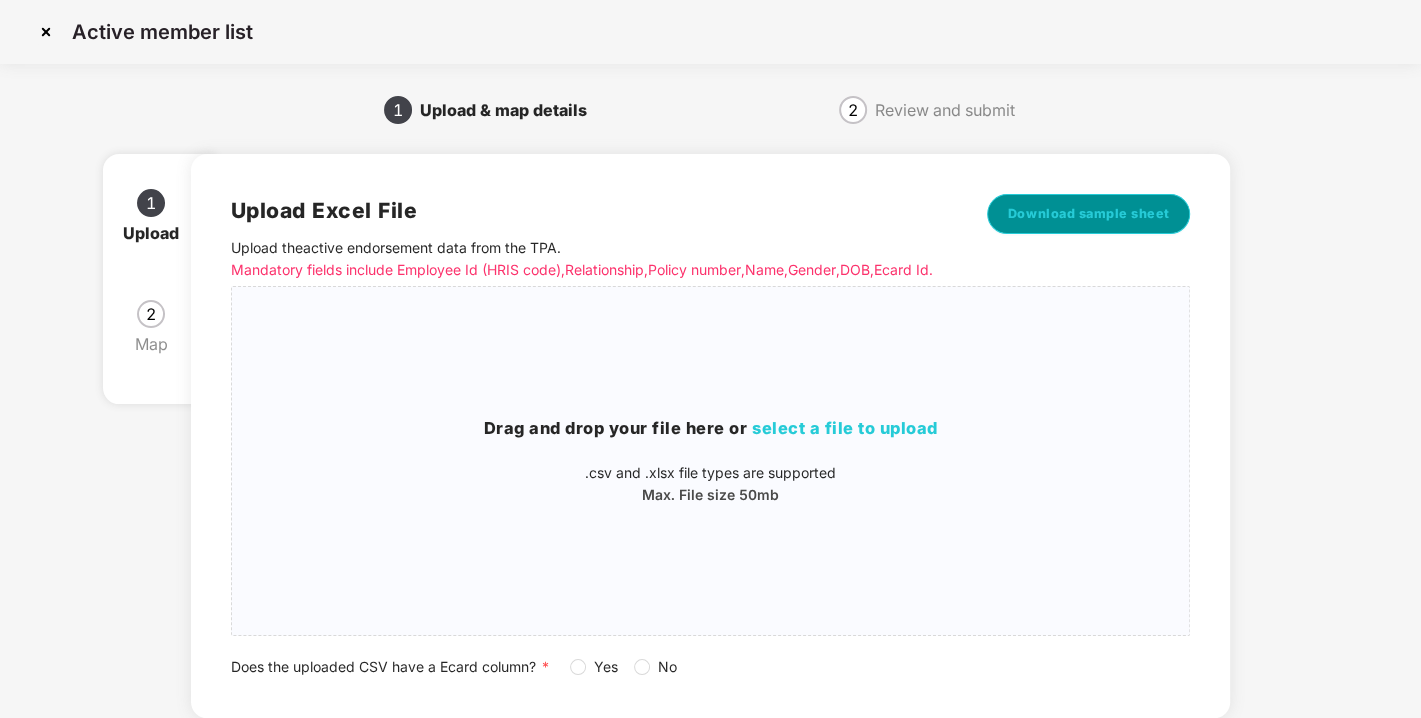 drag, startPoint x: 1091, startPoint y: 189, endPoint x: 1086, endPoint y: 216, distance: 27.45906 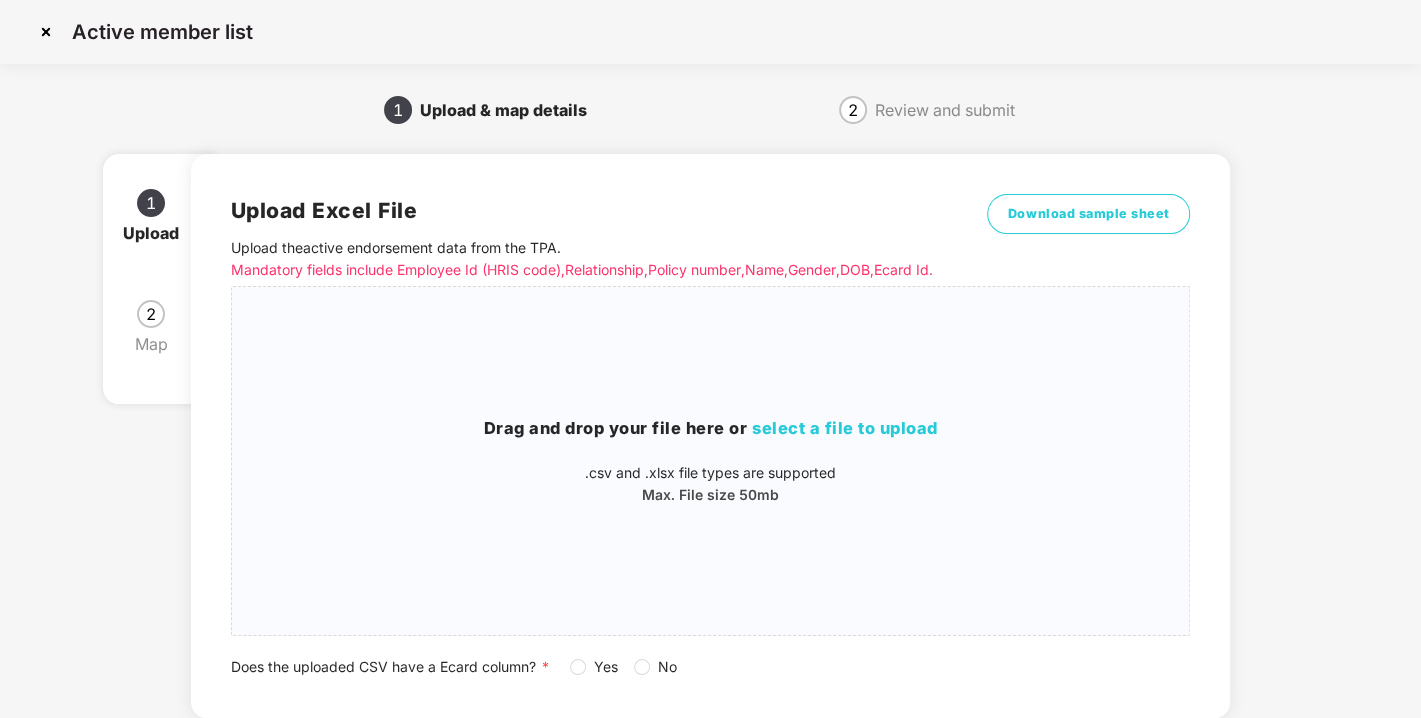 click at bounding box center [46, 32] 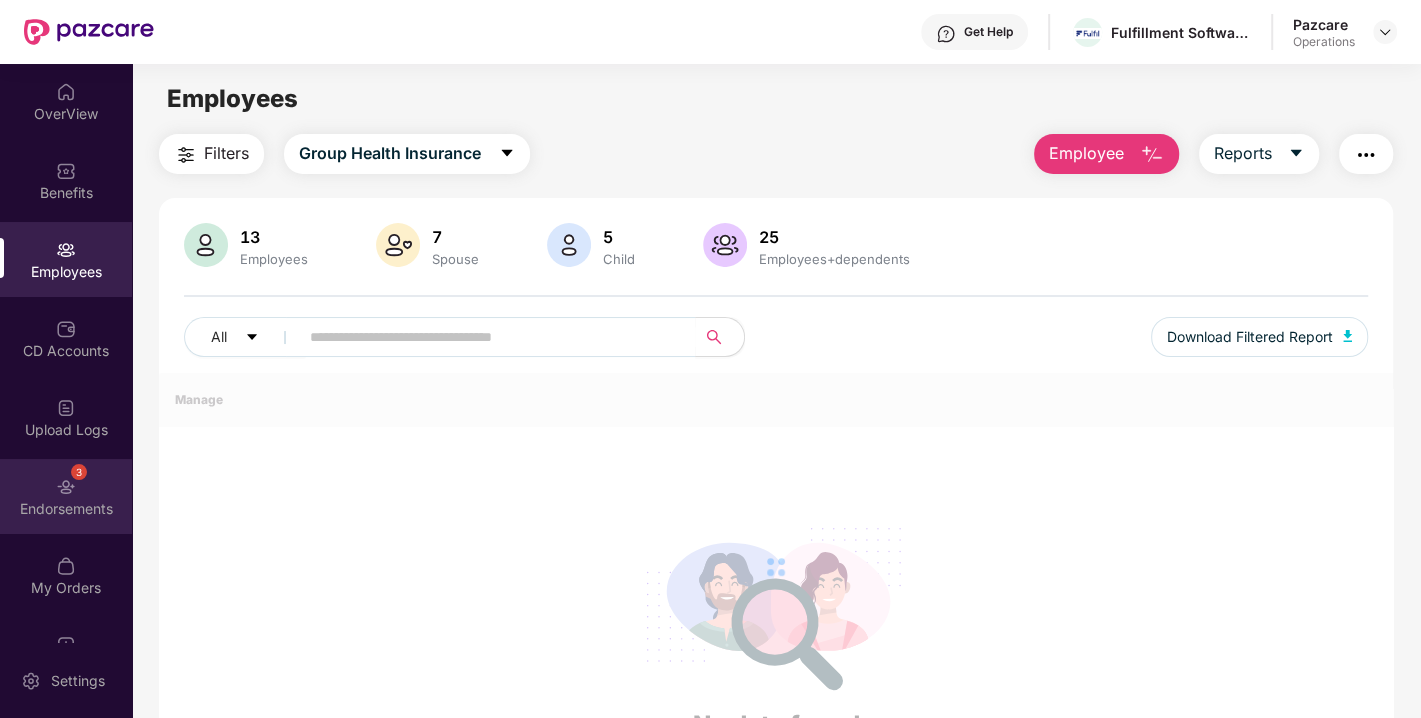 click on "Endorsements" at bounding box center [66, 509] 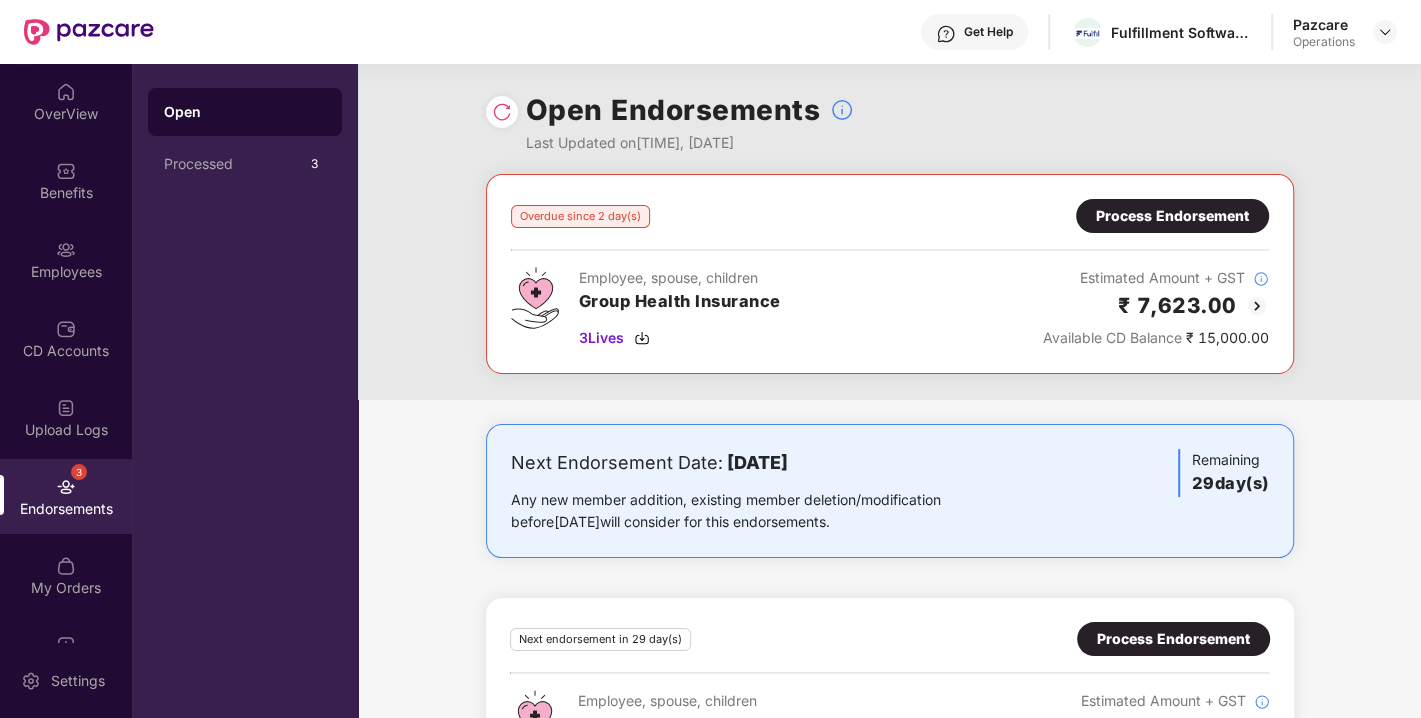 click on "Process Endorsement" at bounding box center (1172, 216) 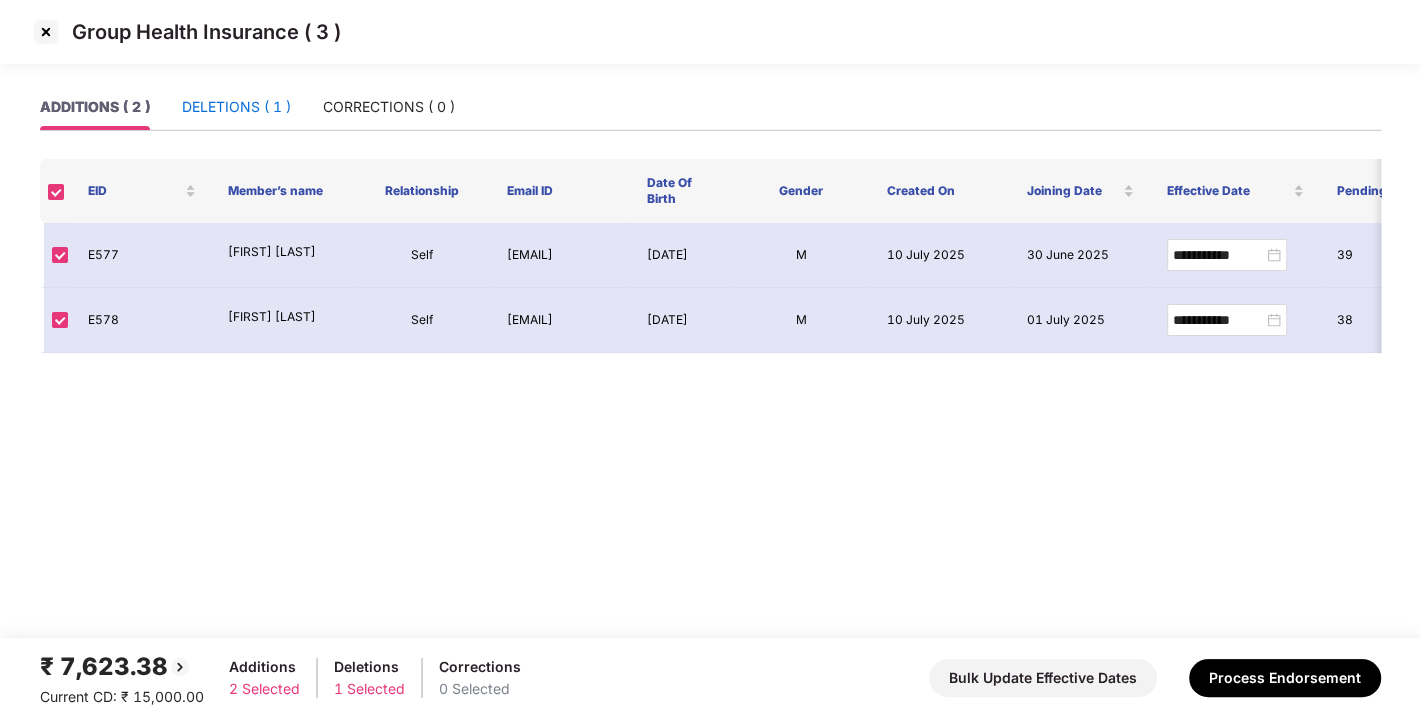 click on "DELETIONS ( 1 )" at bounding box center [236, 107] 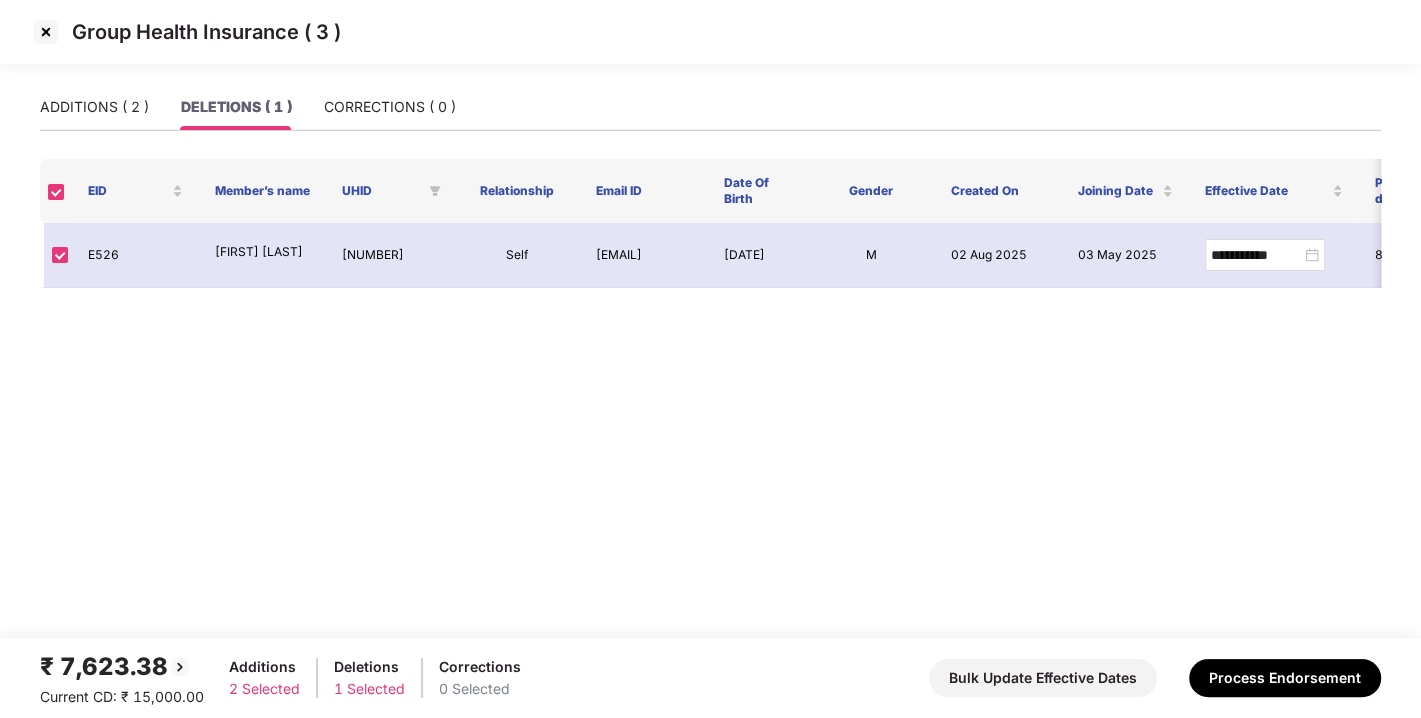 click at bounding box center (46, 32) 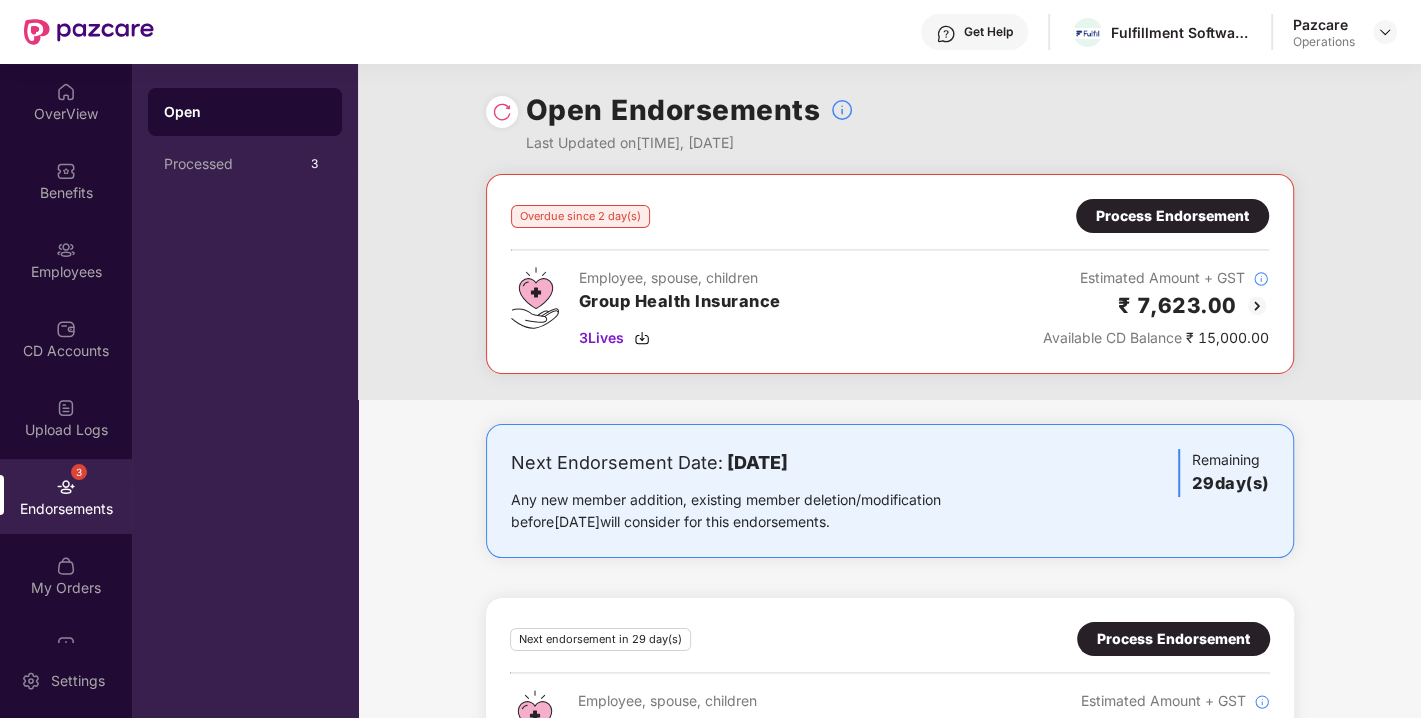 scroll, scrollTop: 100, scrollLeft: 0, axis: vertical 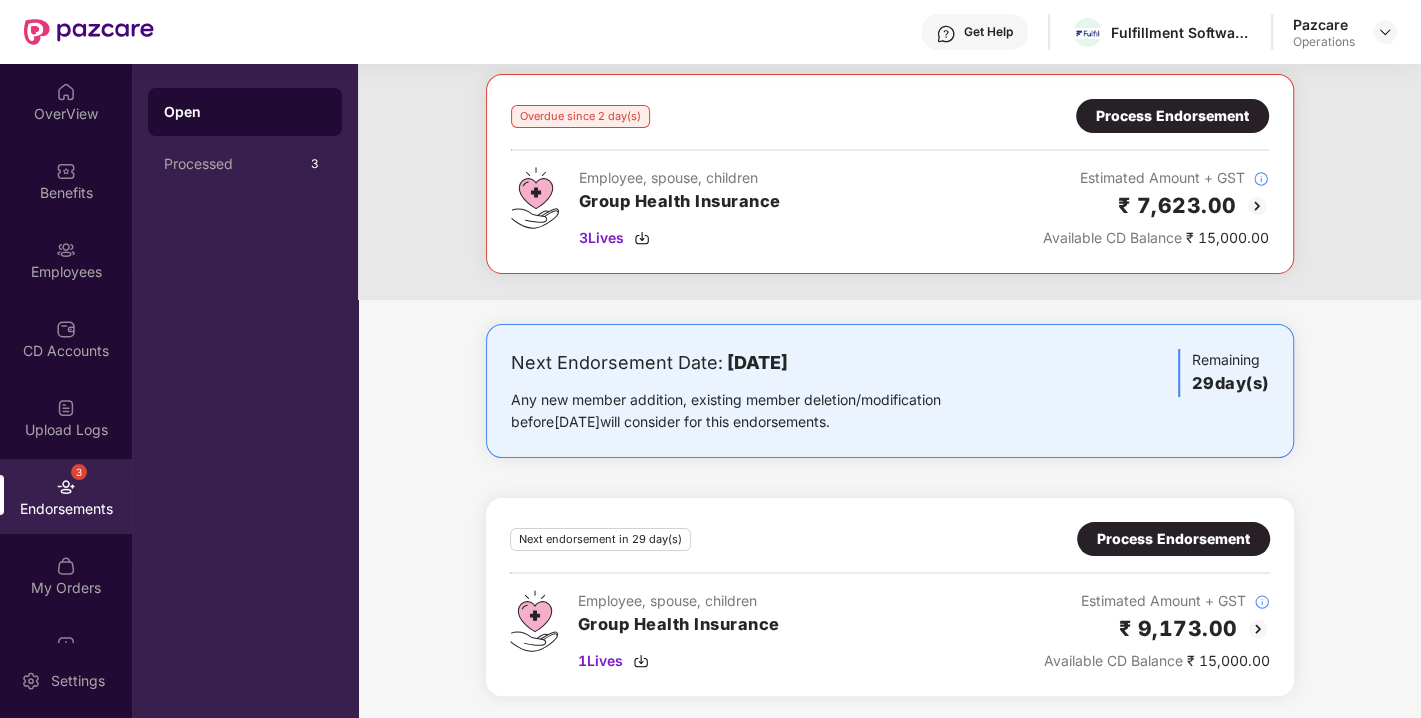 click on "Process Endorsement" at bounding box center [1173, 539] 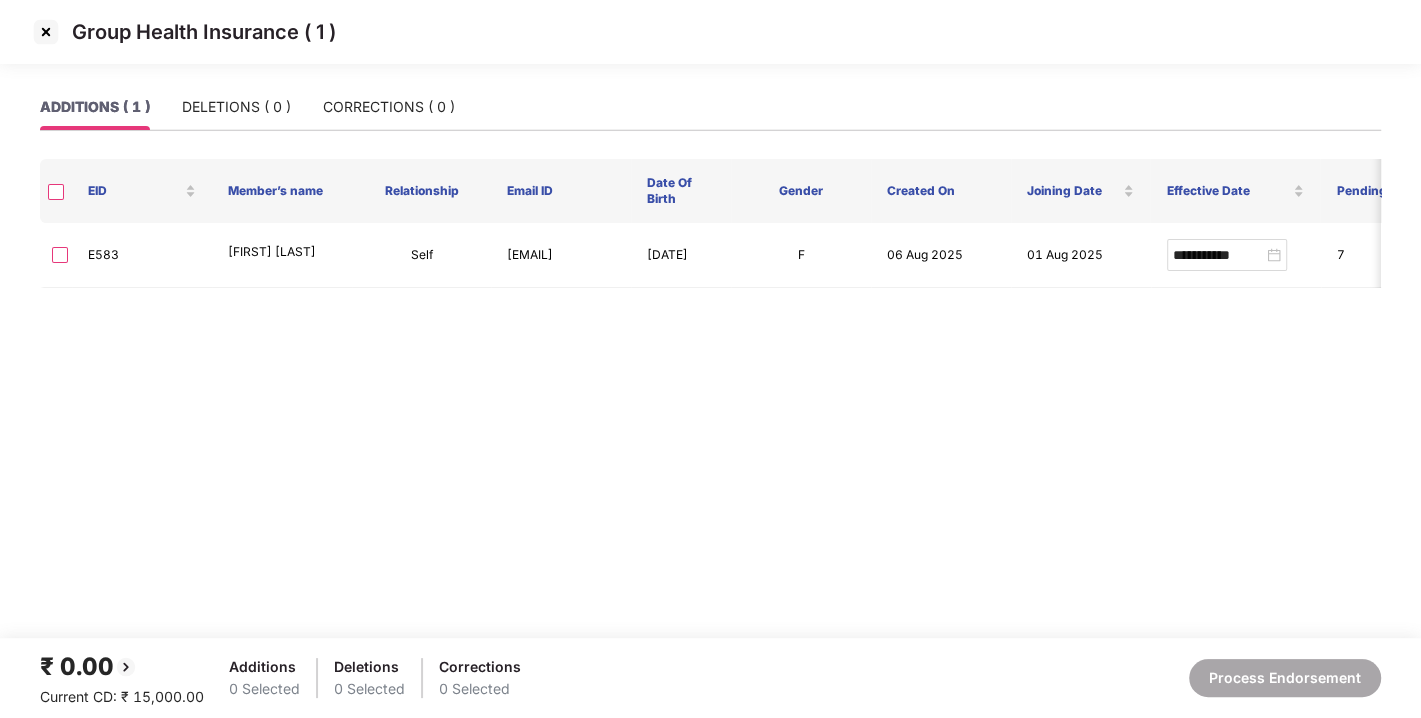 click at bounding box center [46, 32] 